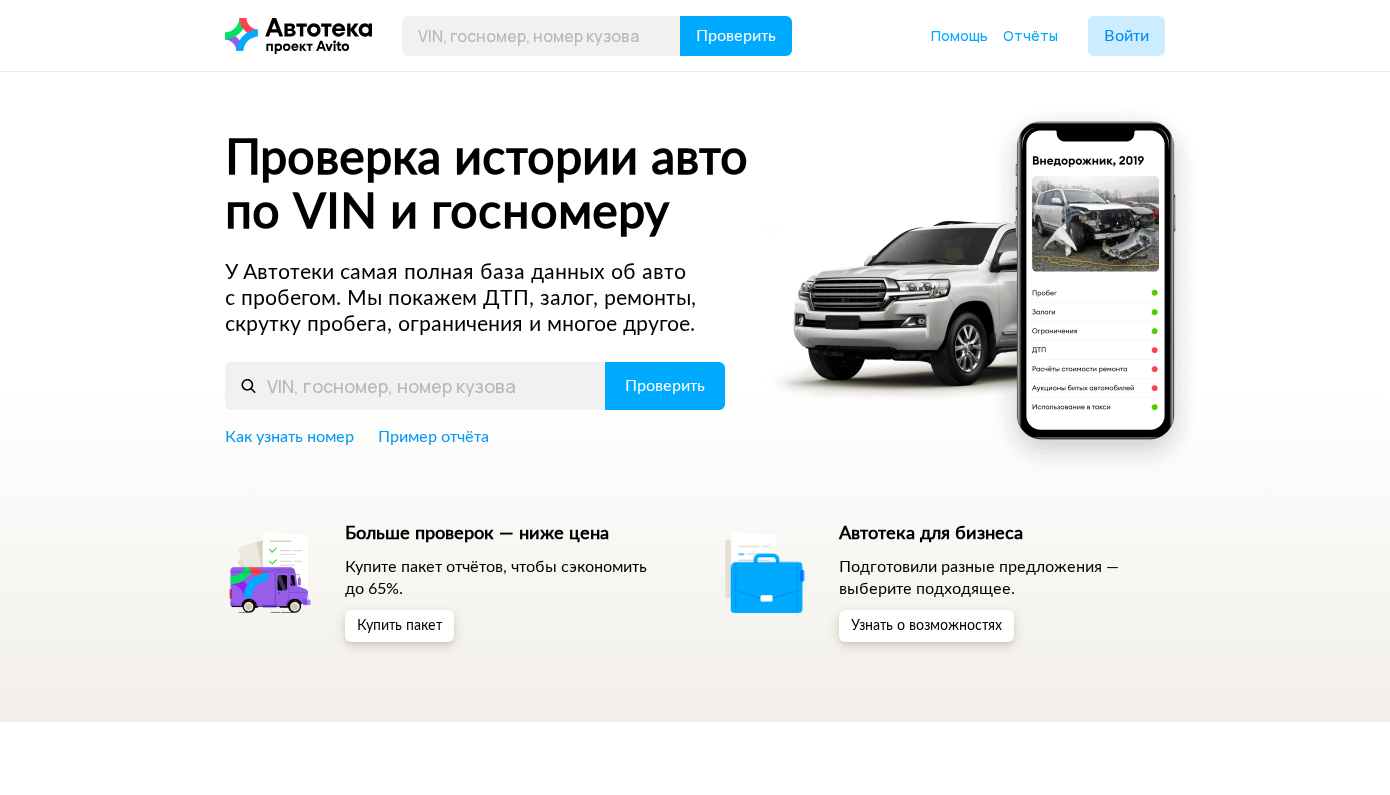scroll, scrollTop: 0, scrollLeft: 0, axis: both 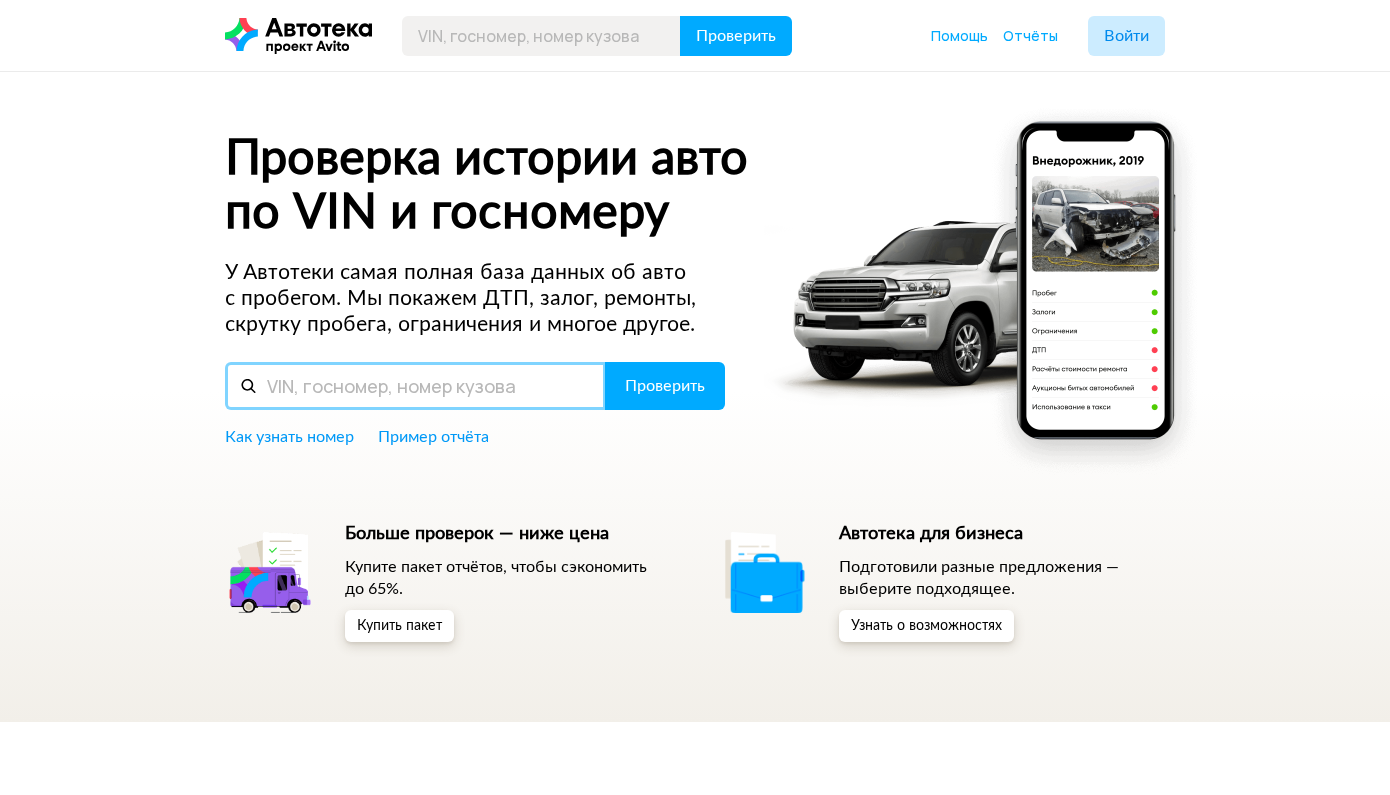 click at bounding box center [415, 386] 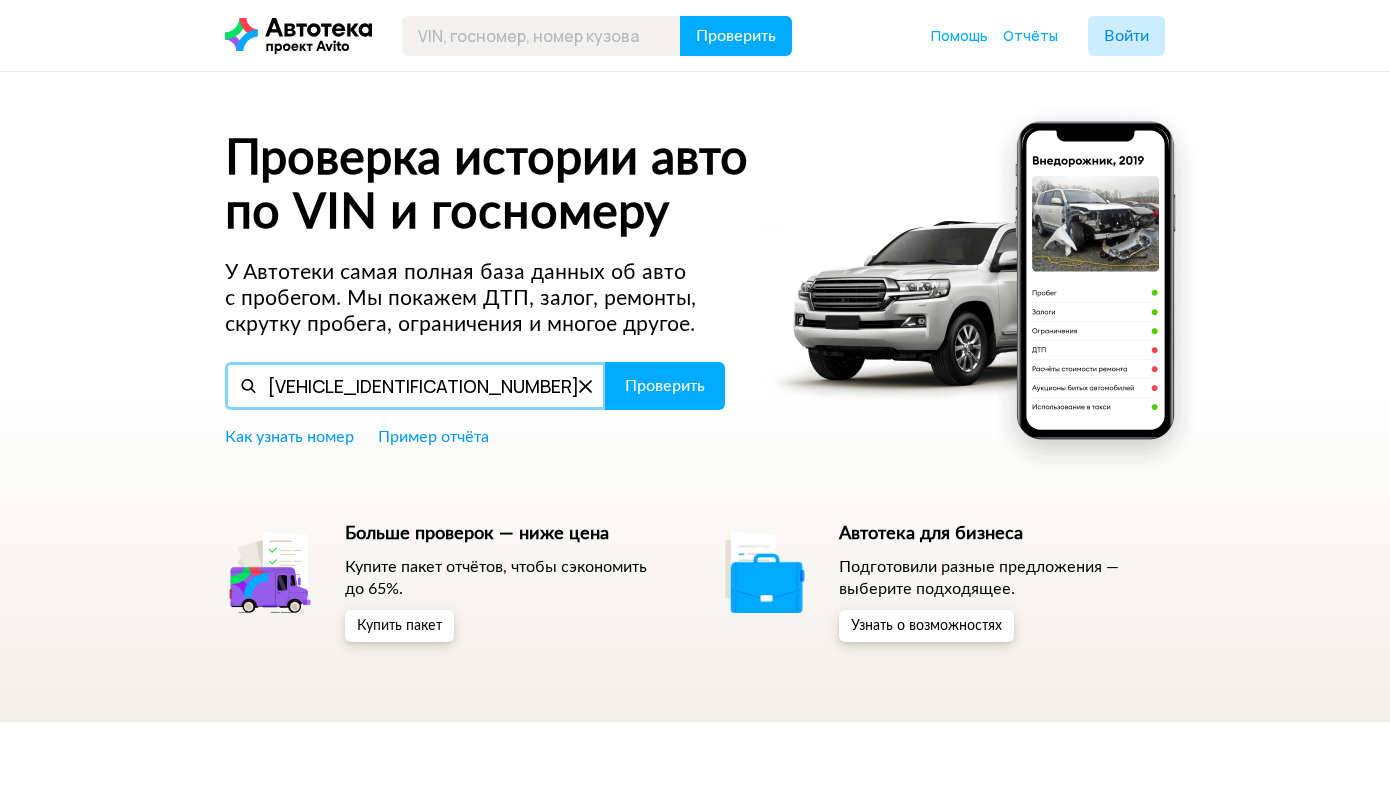 type on "KMHVF21NPWU491836" 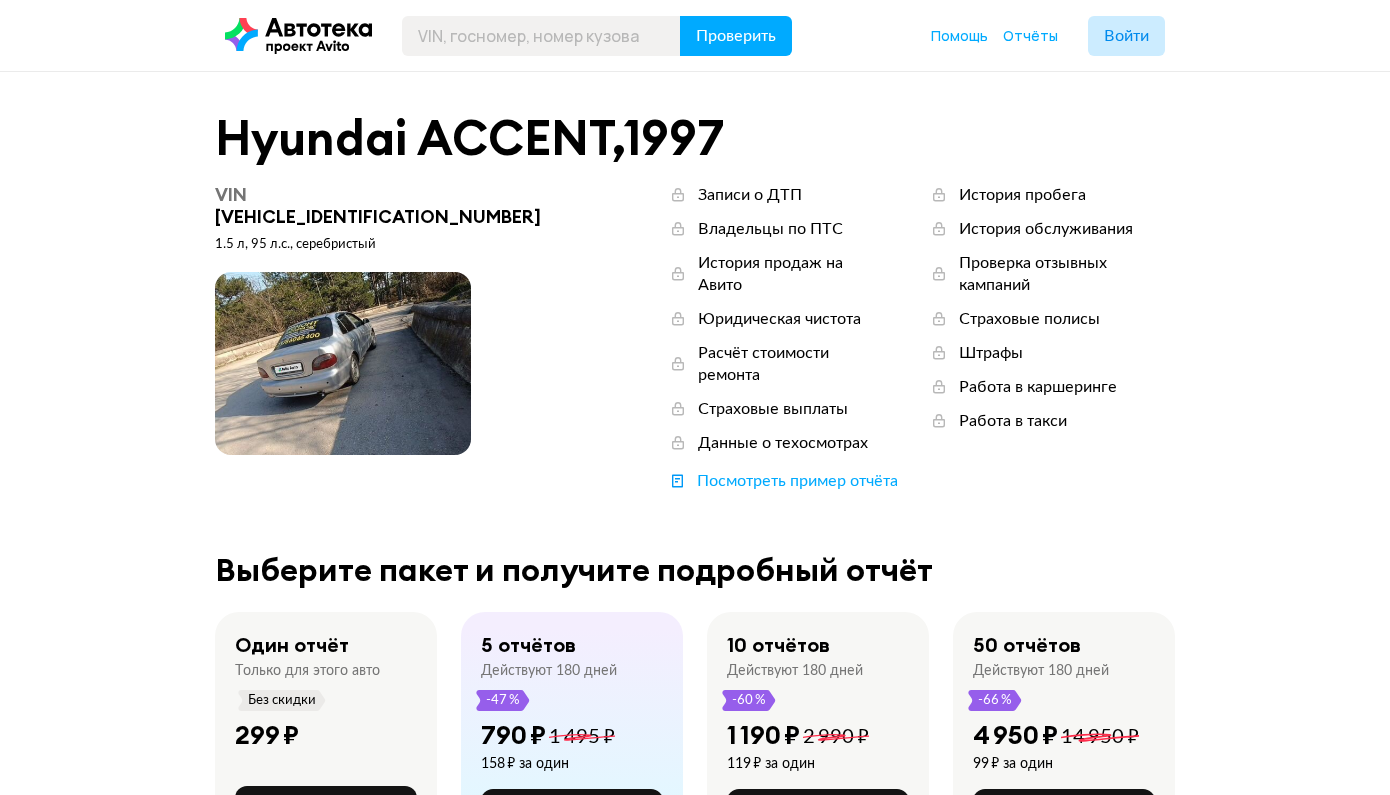 click at bounding box center (343, 363) 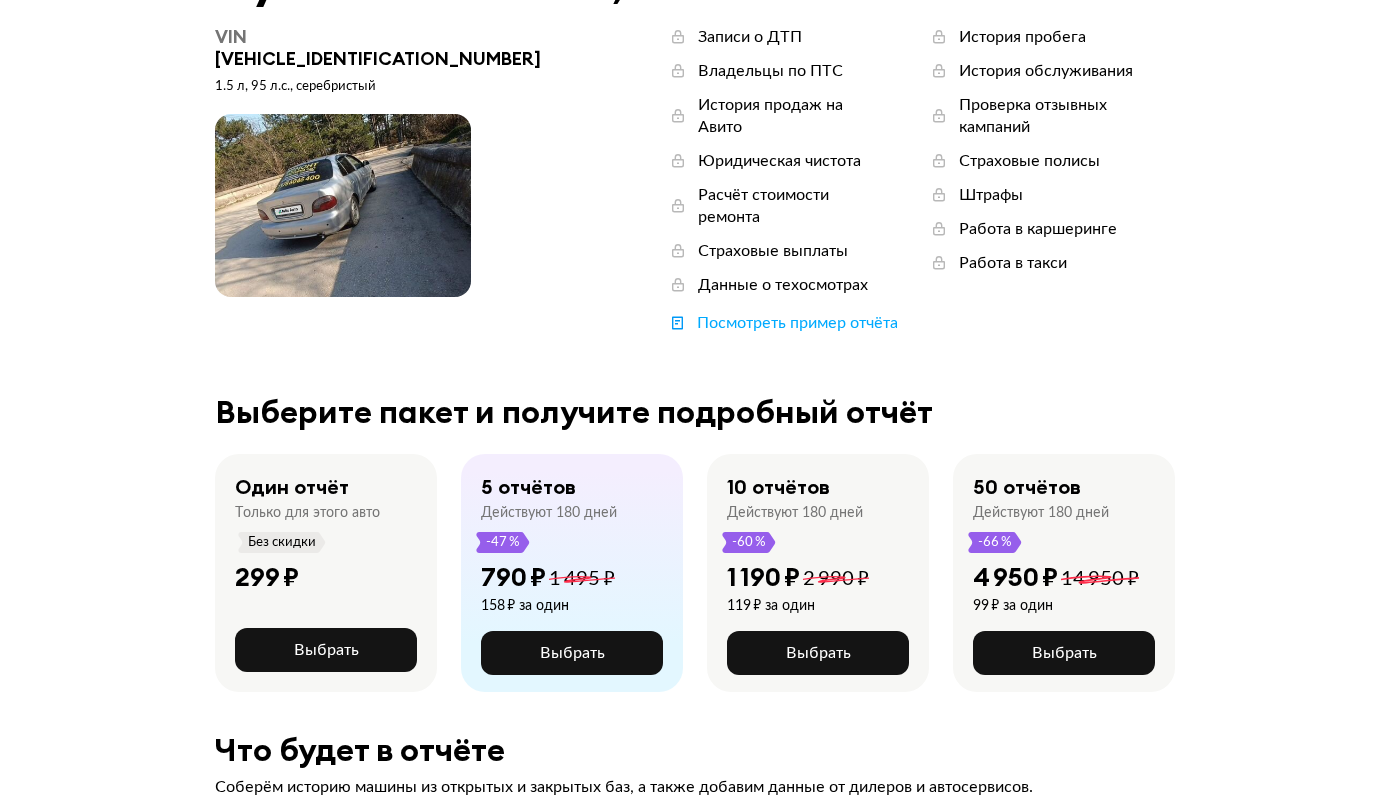 scroll, scrollTop: 261, scrollLeft: 0, axis: vertical 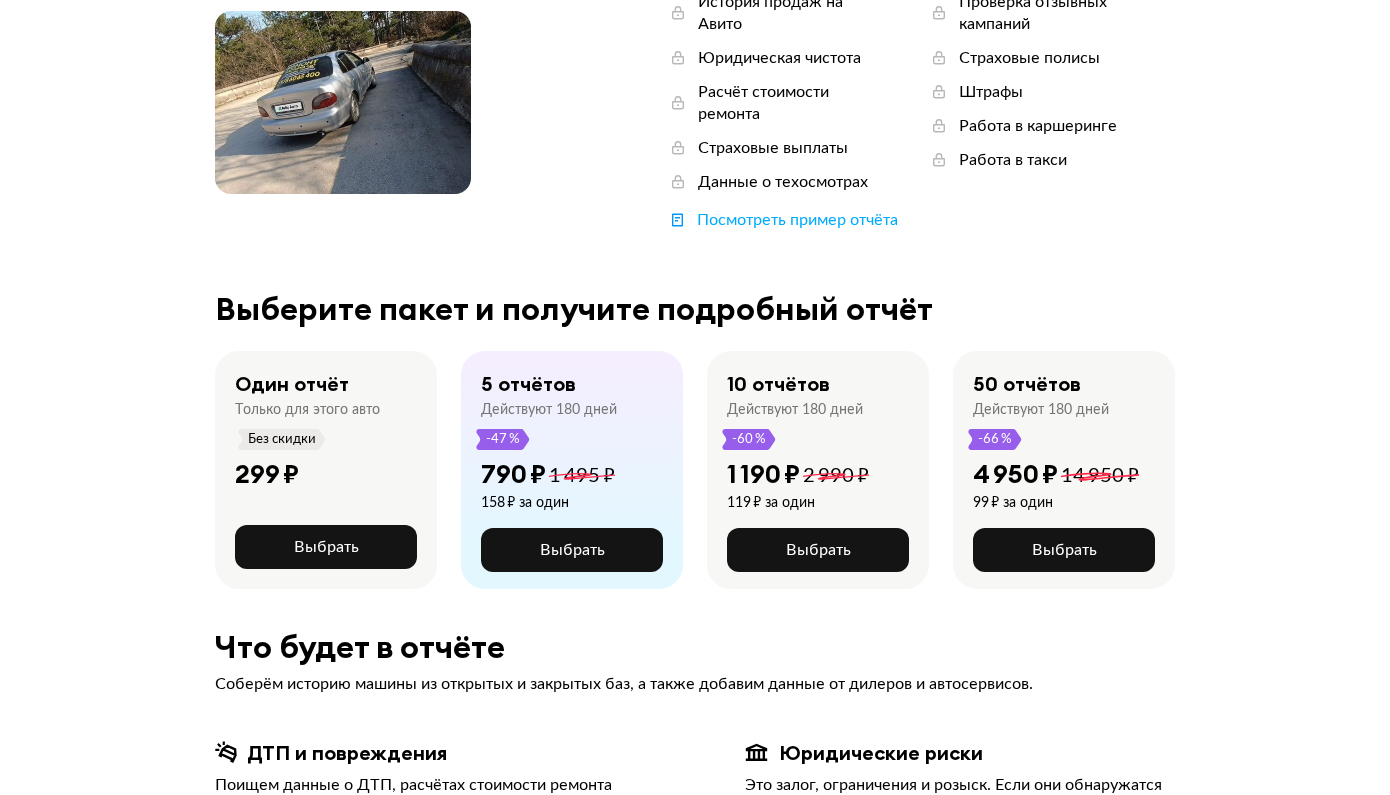 click on "Без скидки" at bounding box center (282, 439) 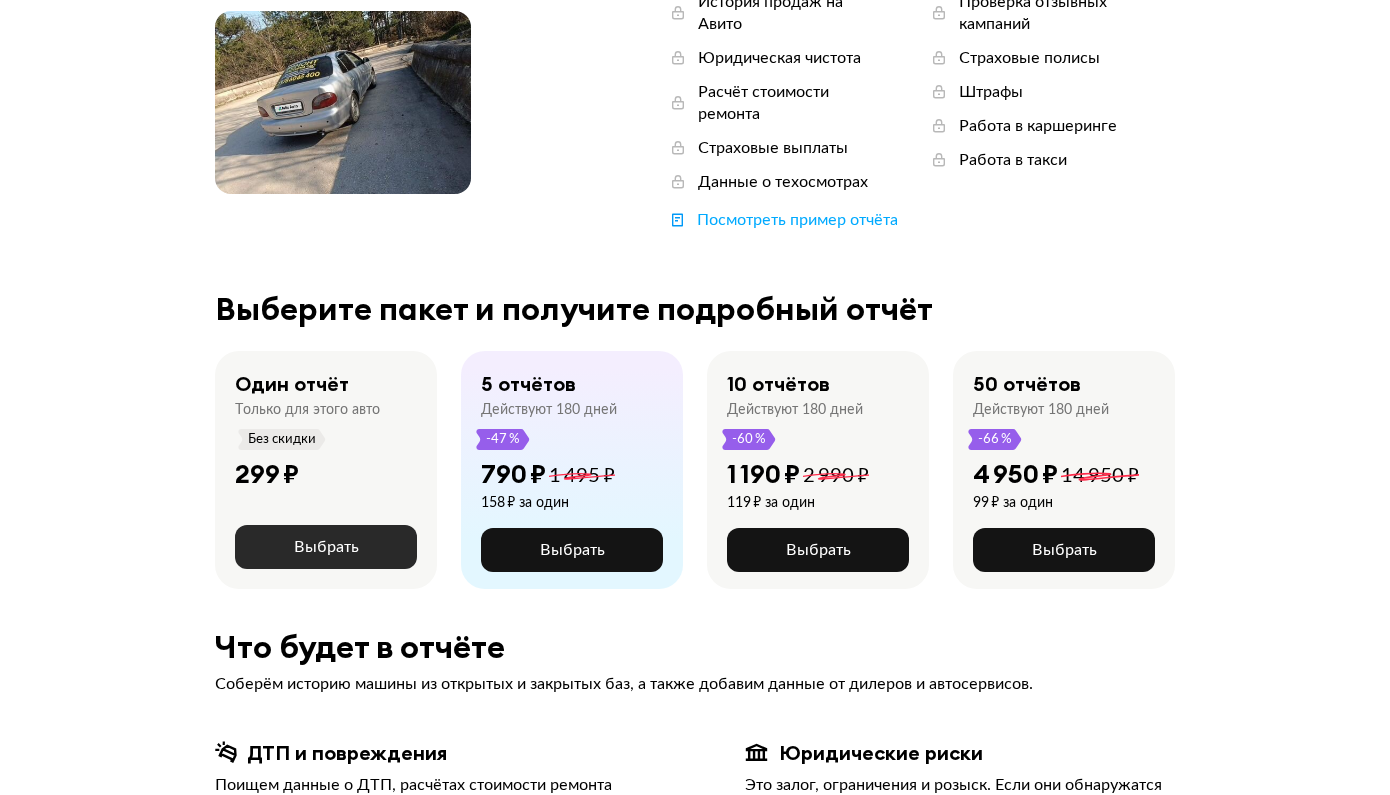 click on "Выбрать" at bounding box center (326, 547) 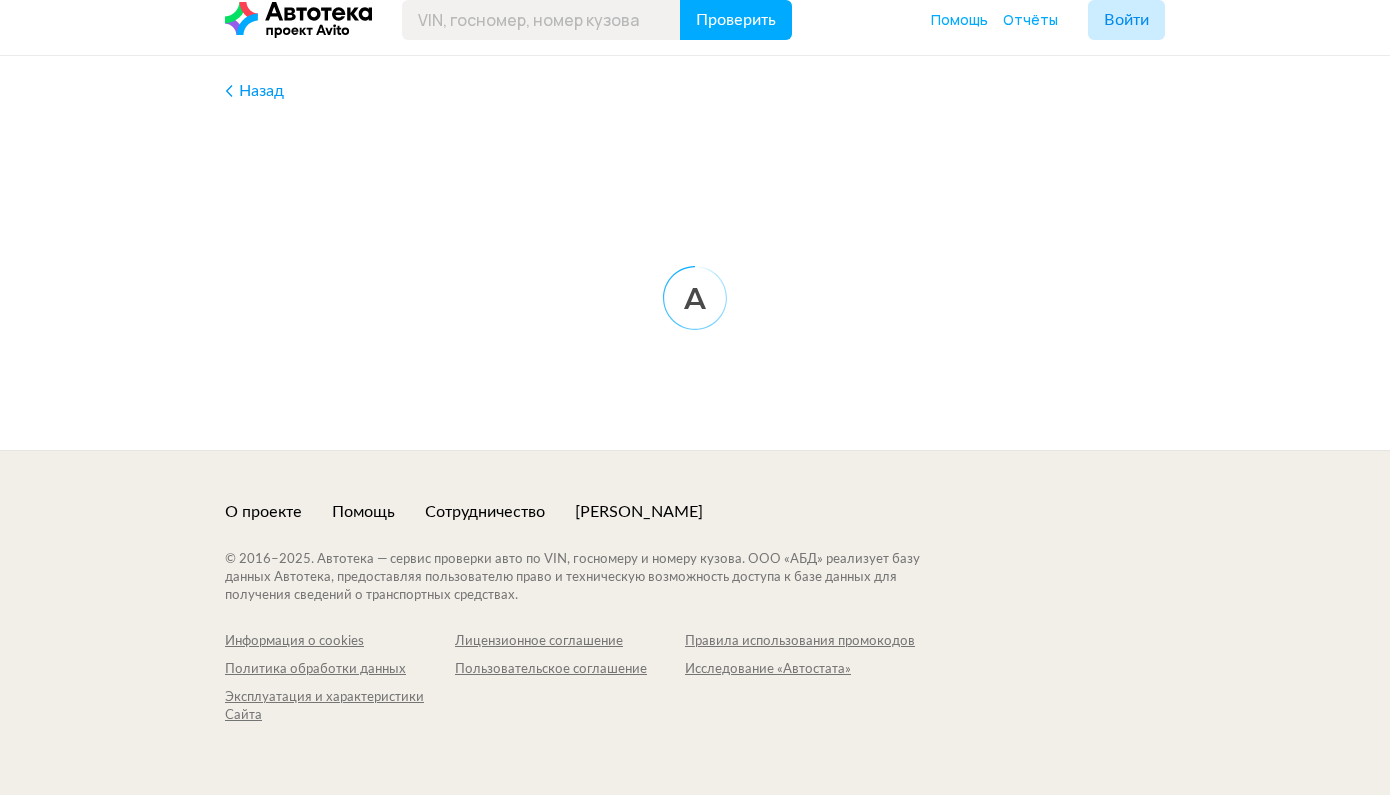 scroll, scrollTop: 0, scrollLeft: 0, axis: both 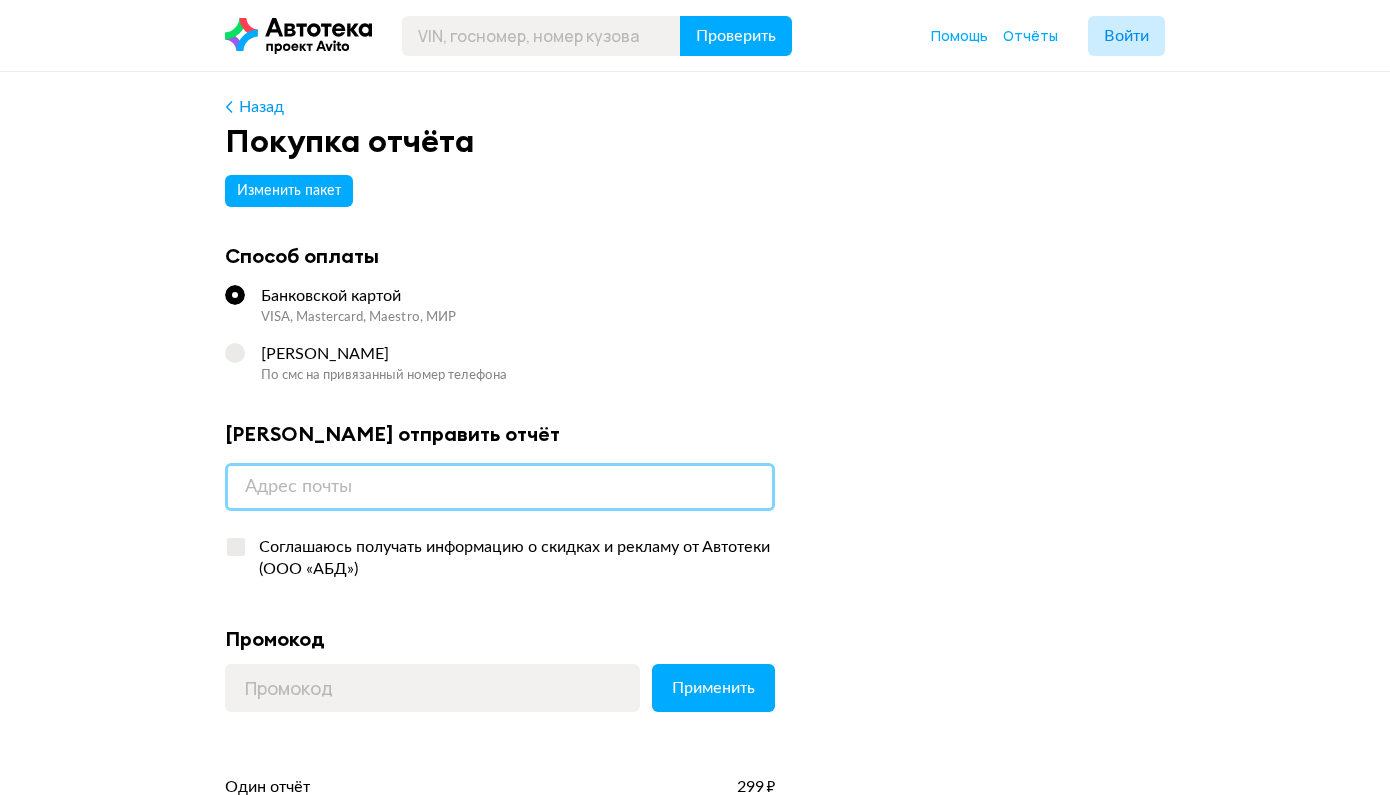 click at bounding box center (500, 487) 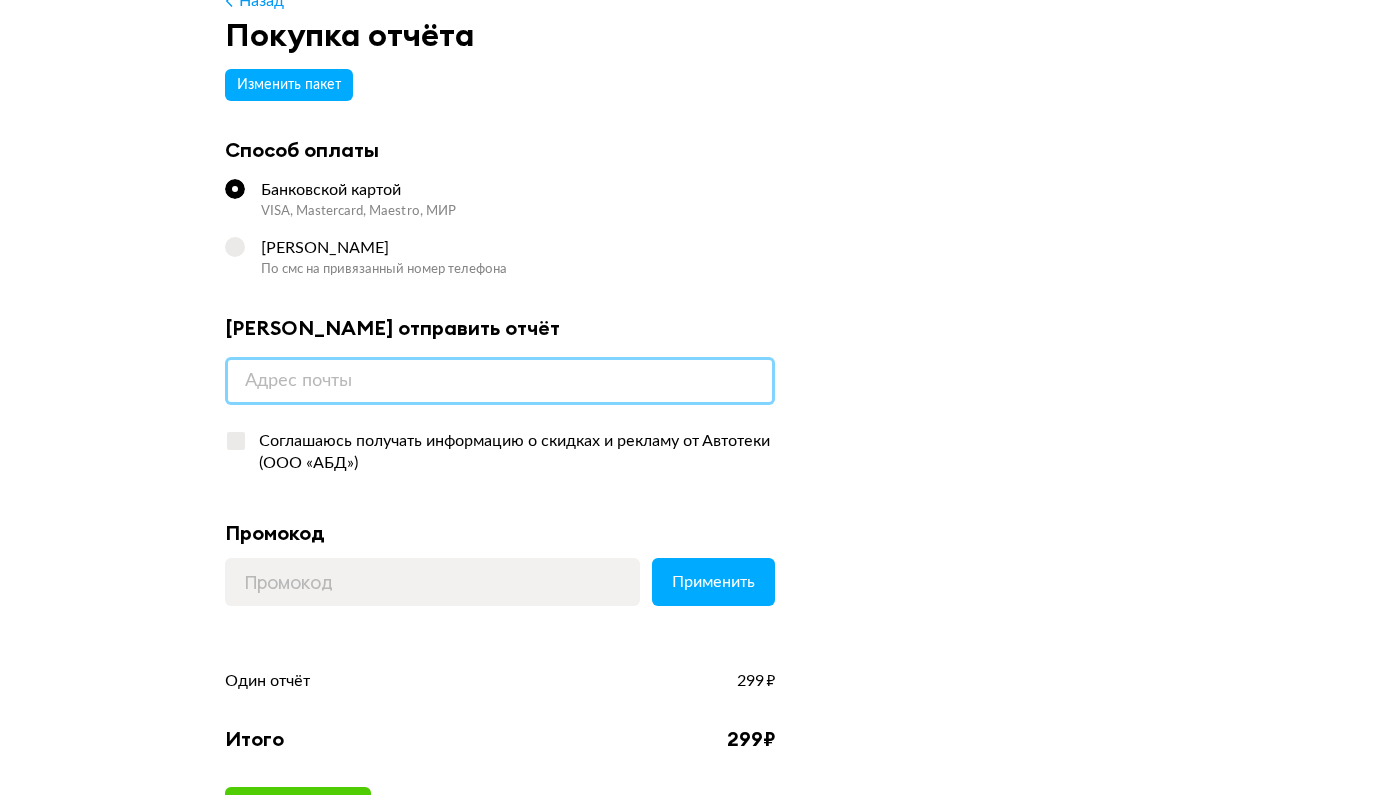 scroll, scrollTop: 59, scrollLeft: 0, axis: vertical 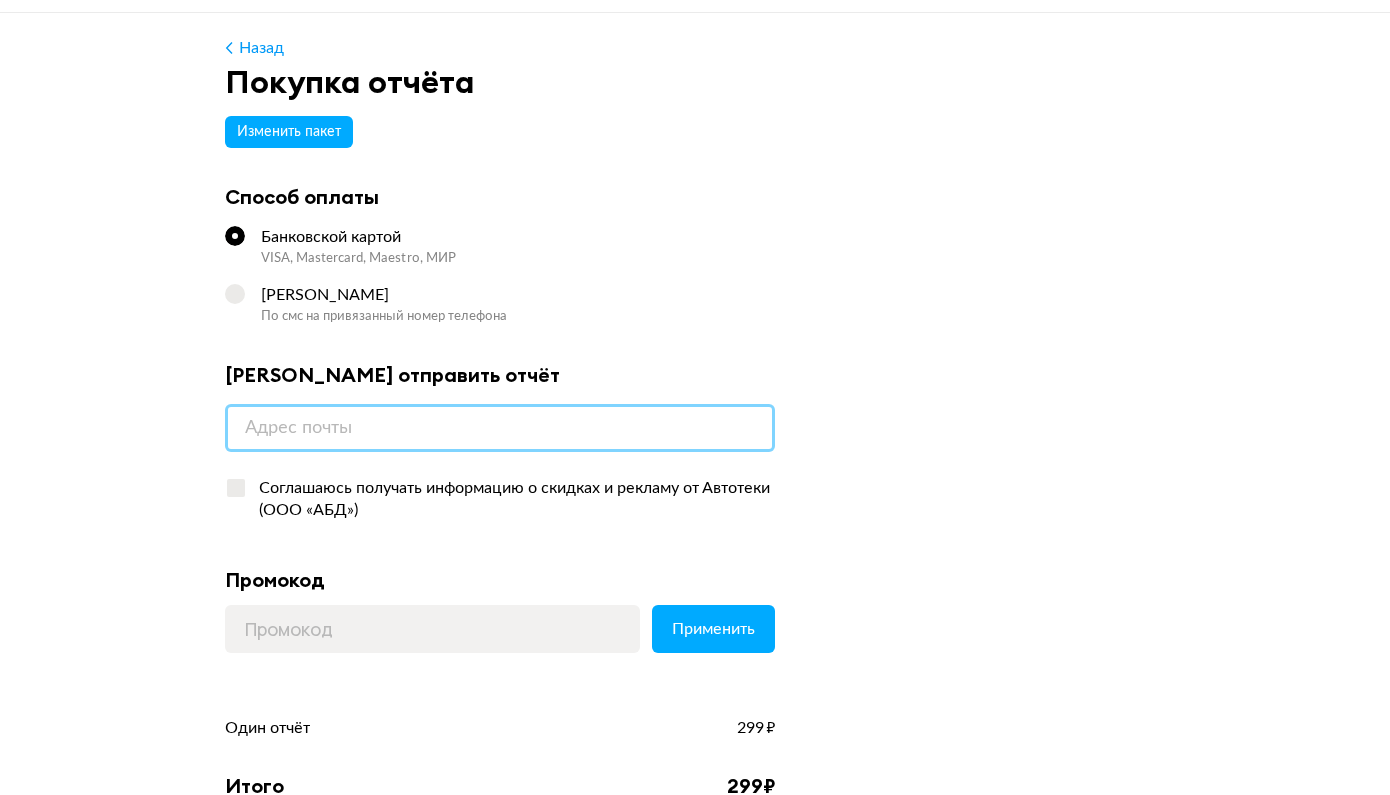 click at bounding box center [500, 428] 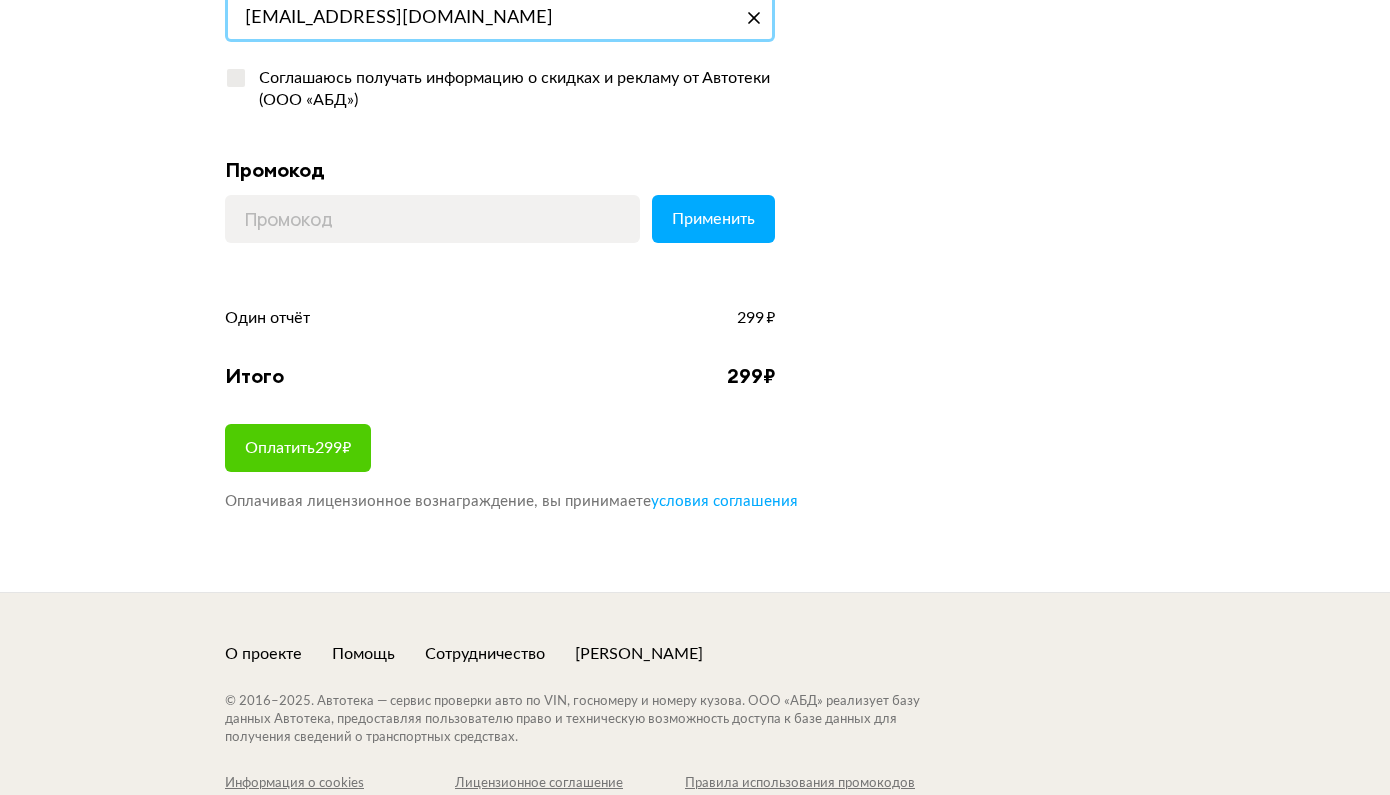 scroll, scrollTop: 474, scrollLeft: 0, axis: vertical 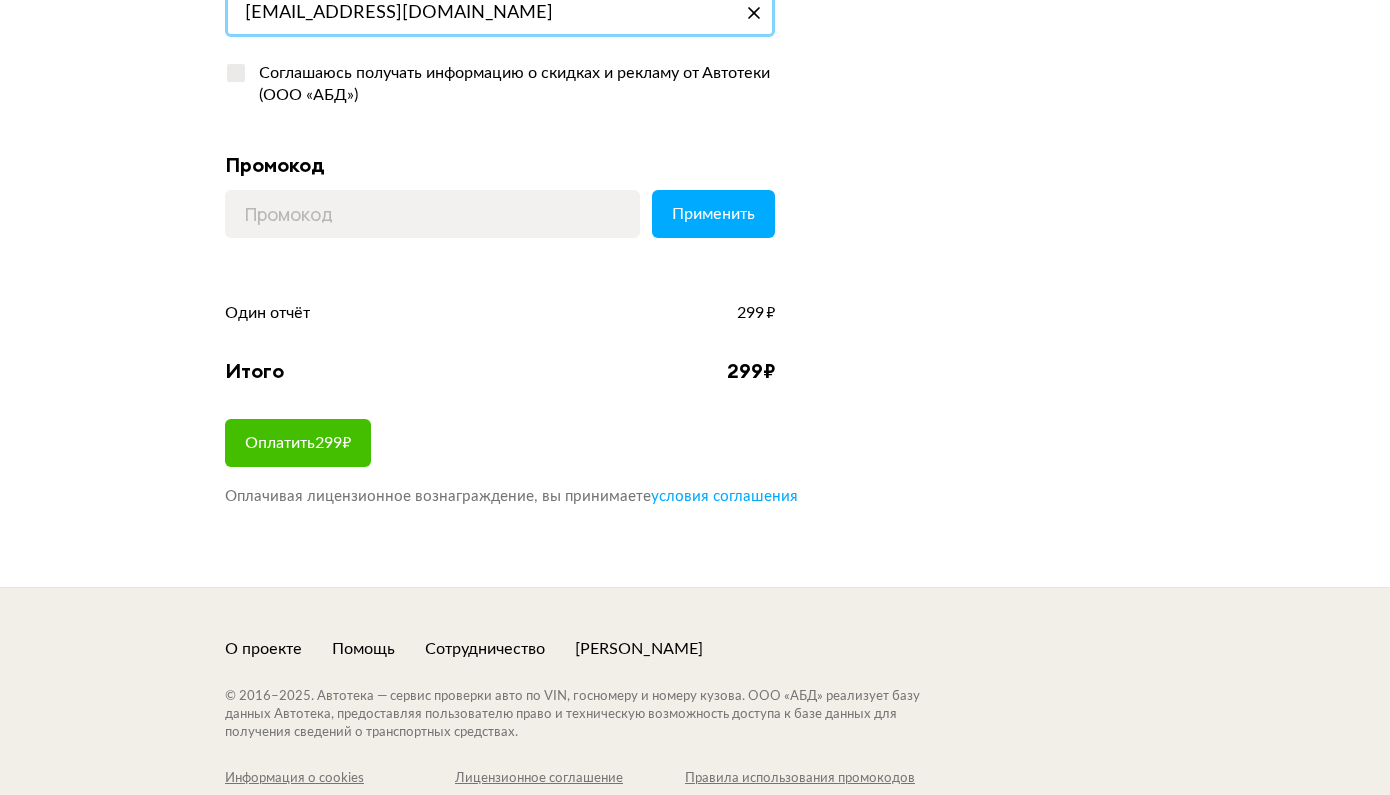 type on "777.maxxxxx@gmail.com" 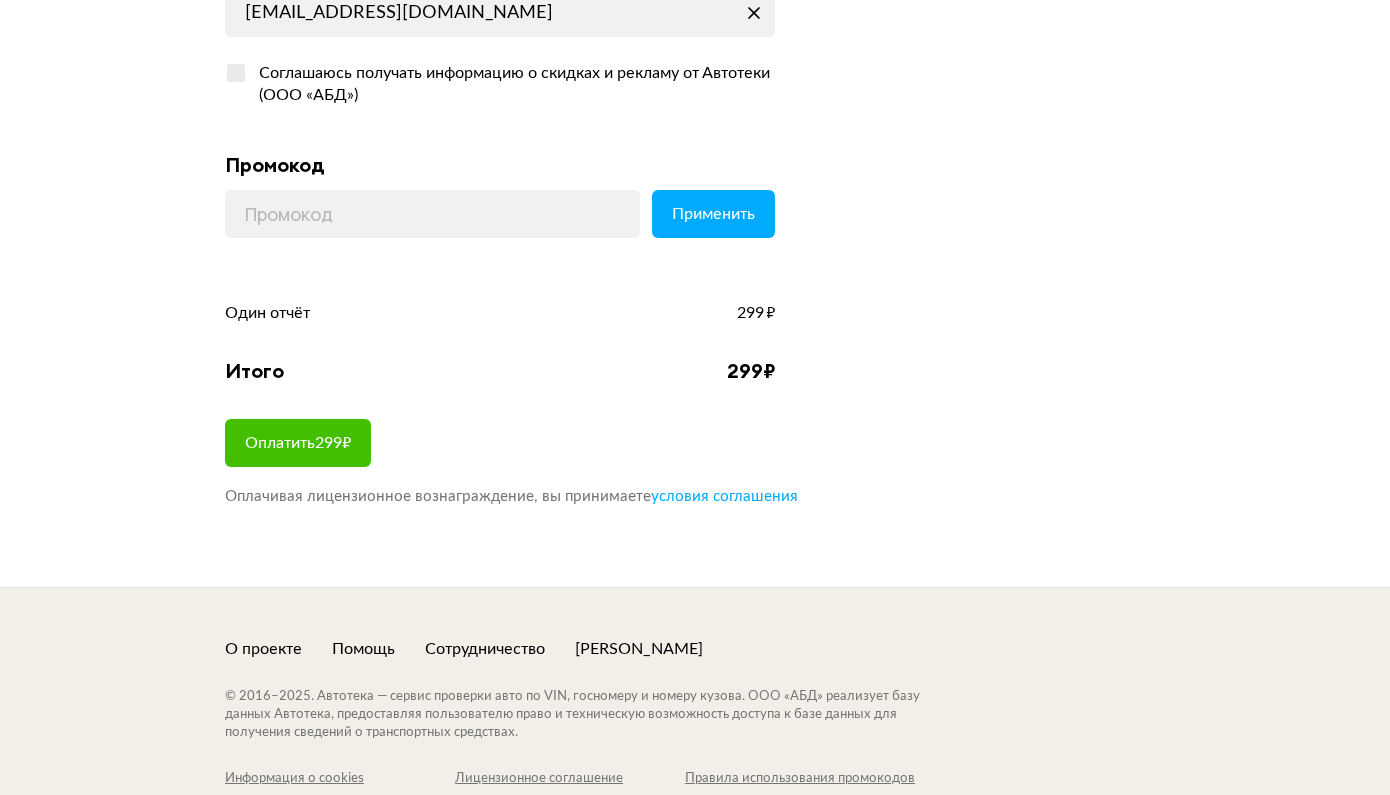 click on "Оплатить  299  ₽" at bounding box center (298, 443) 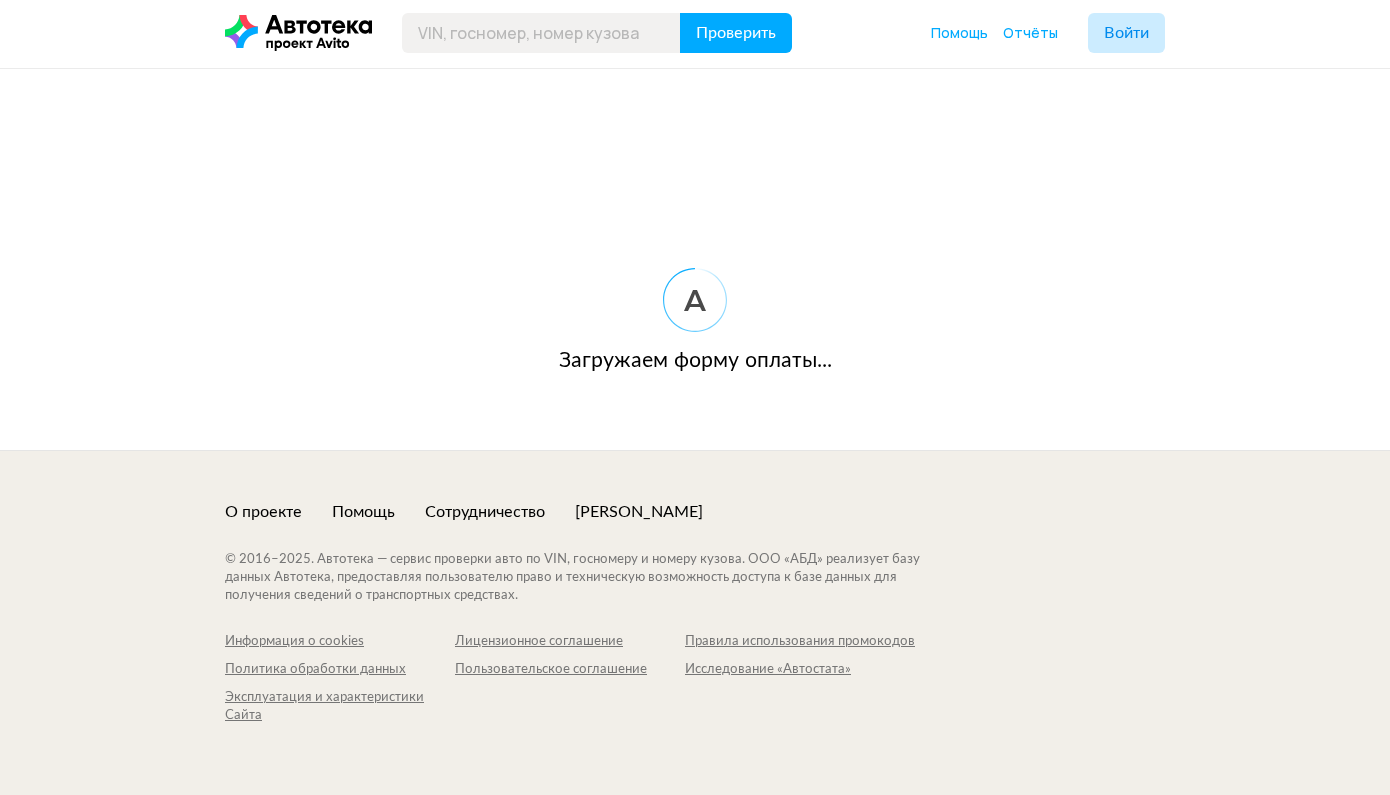 scroll, scrollTop: 0, scrollLeft: 0, axis: both 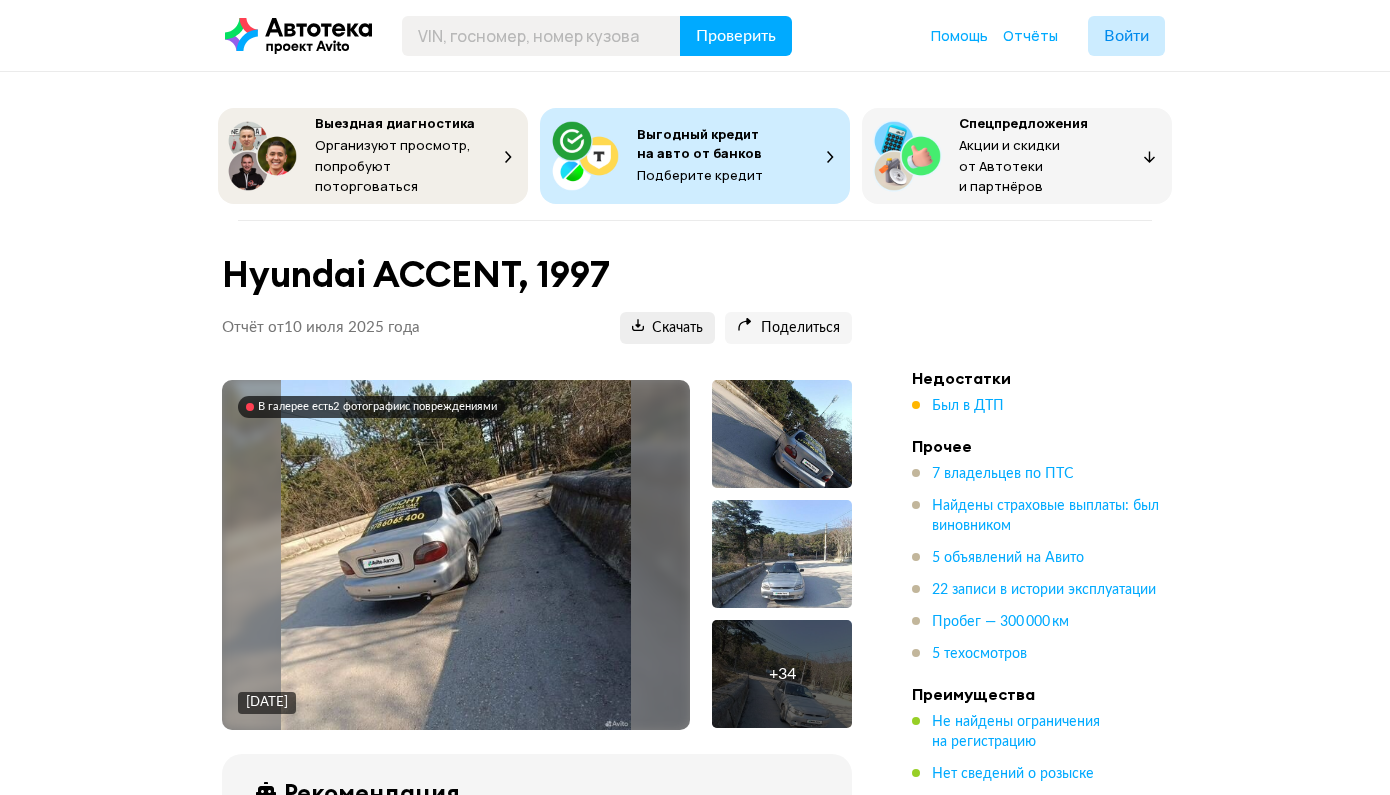 click on "Скачать" at bounding box center (667, 328) 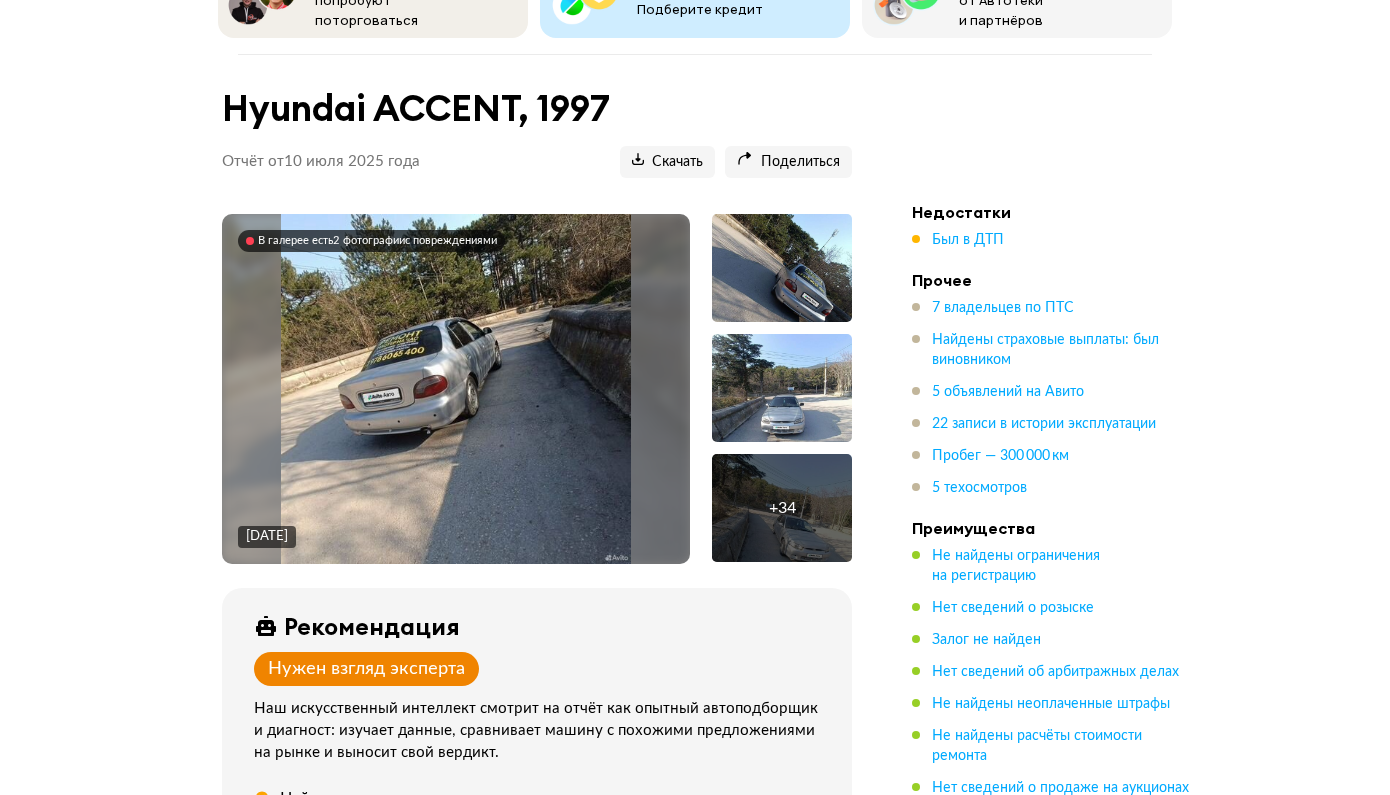 scroll, scrollTop: 220, scrollLeft: 0, axis: vertical 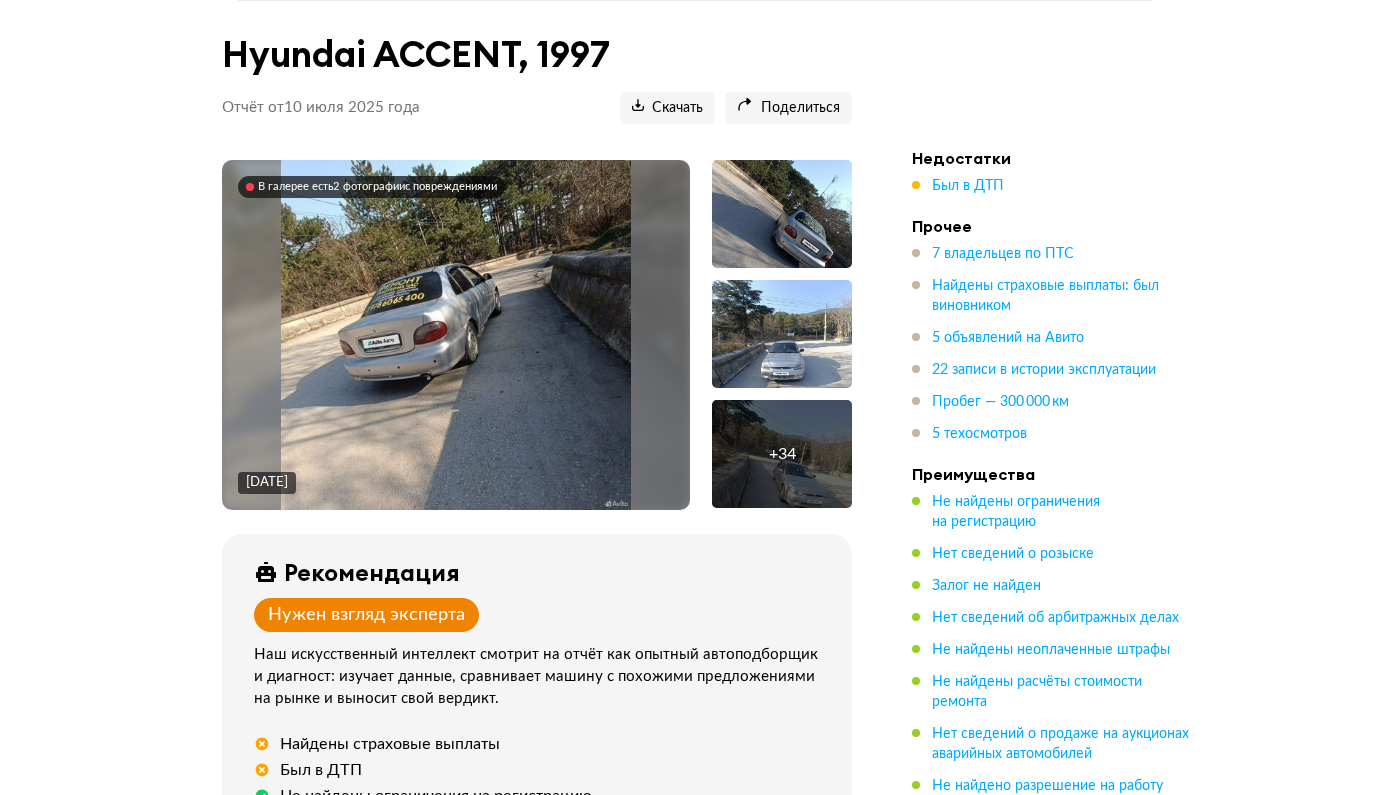 click at bounding box center (456, 335) 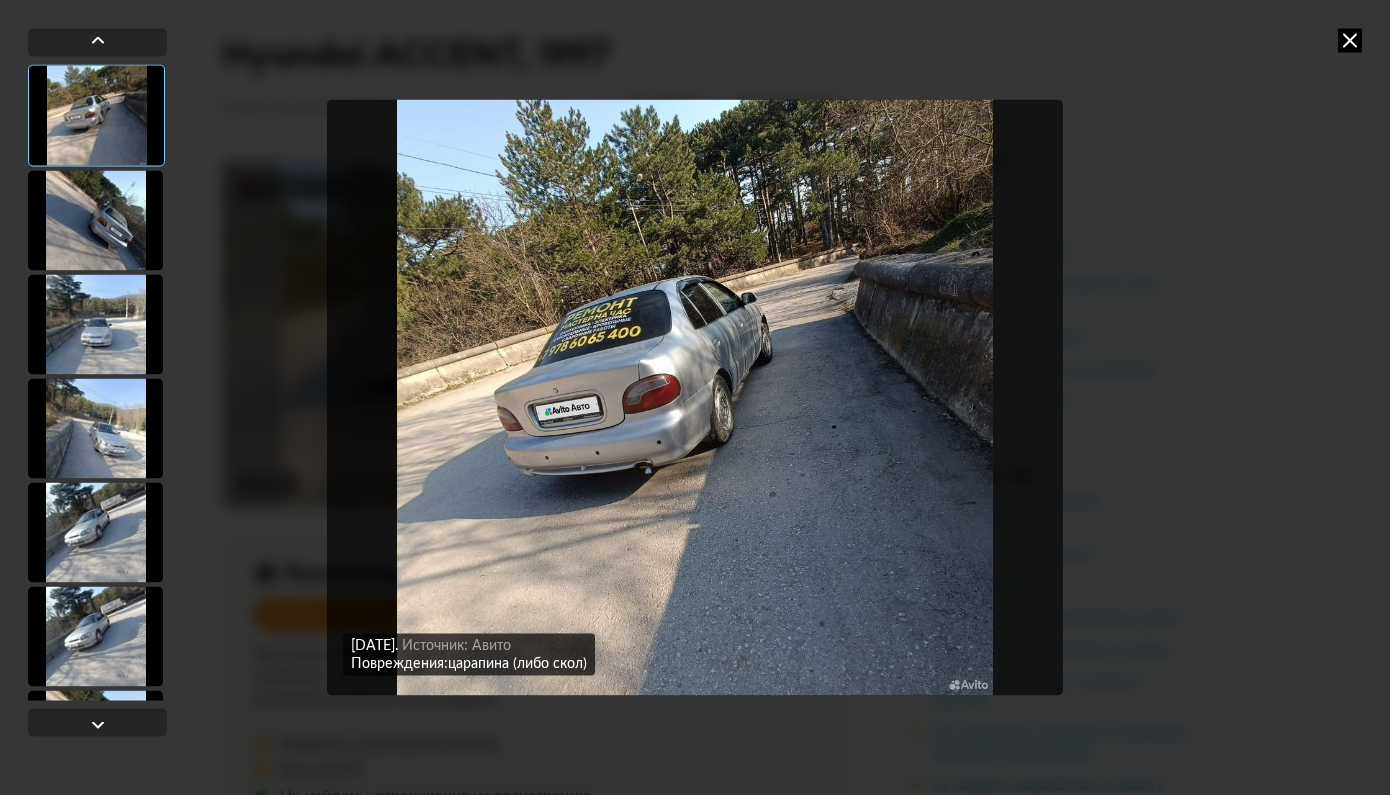 click at bounding box center [95, 220] 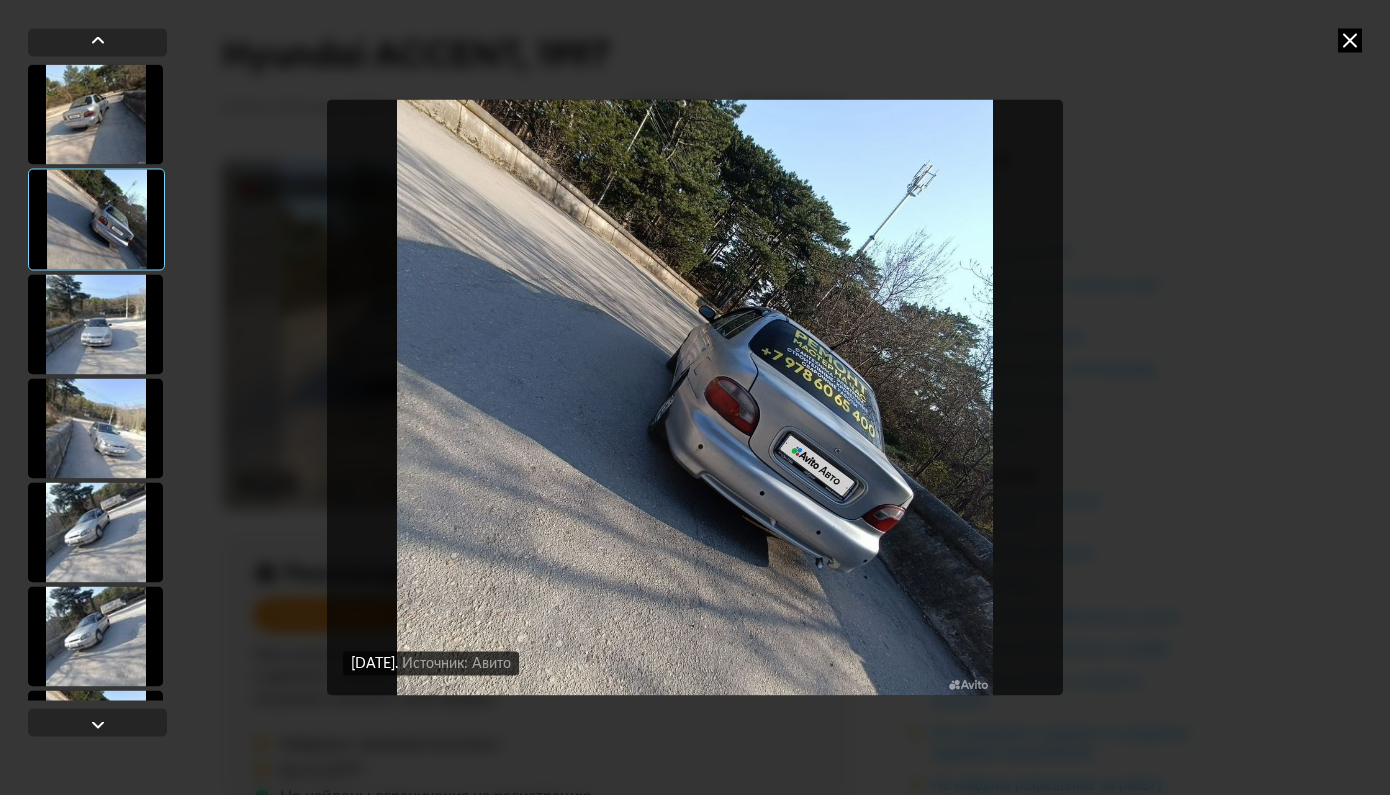 click at bounding box center [95, 324] 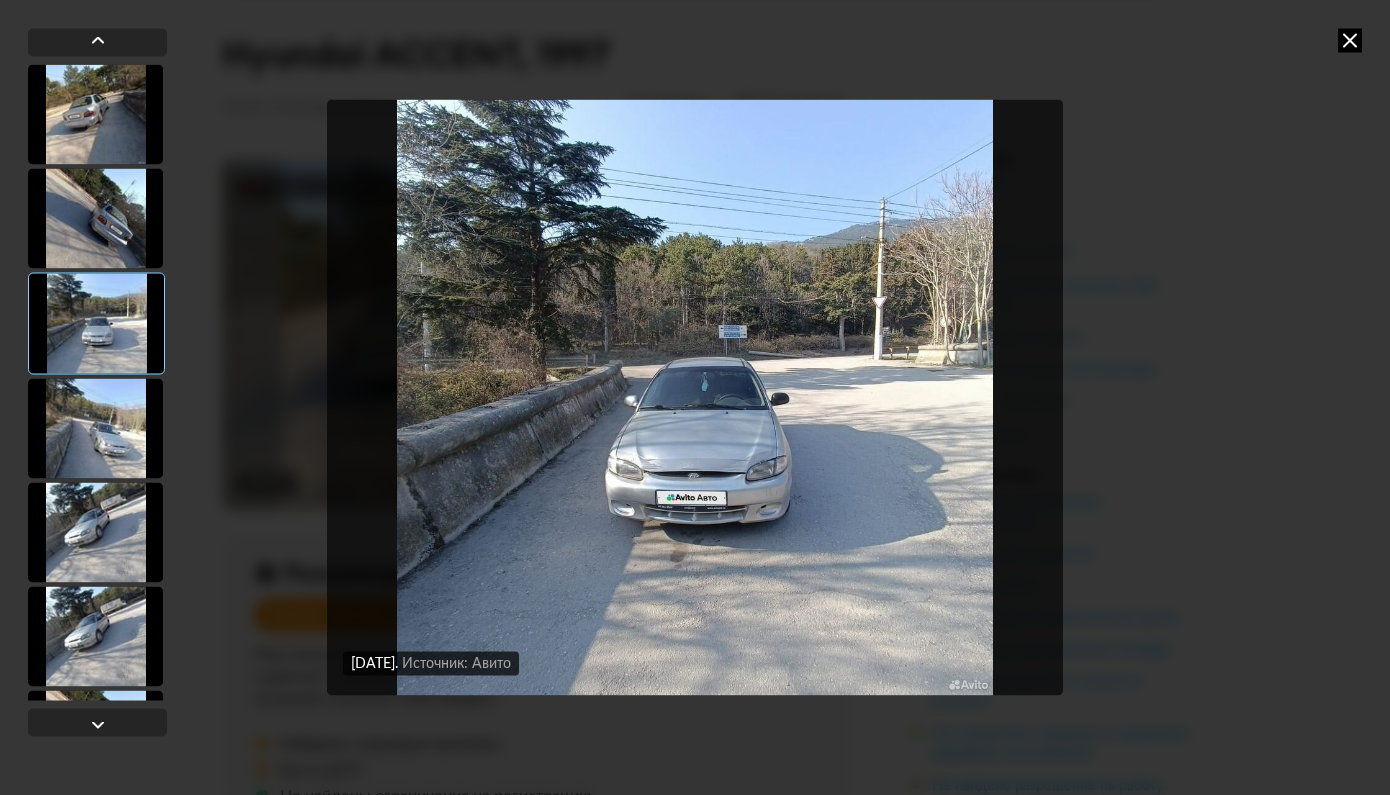 click at bounding box center [96, 323] 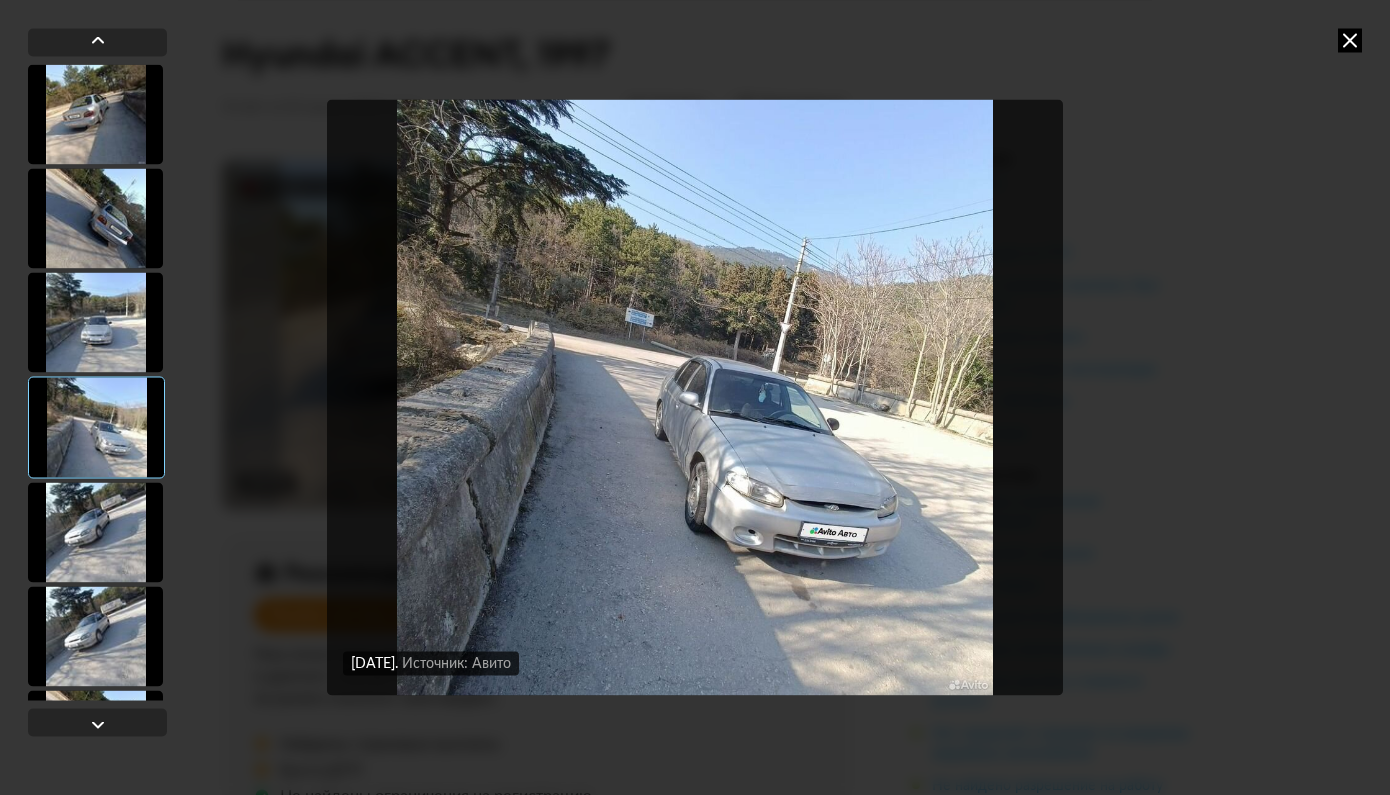 click at bounding box center [96, 427] 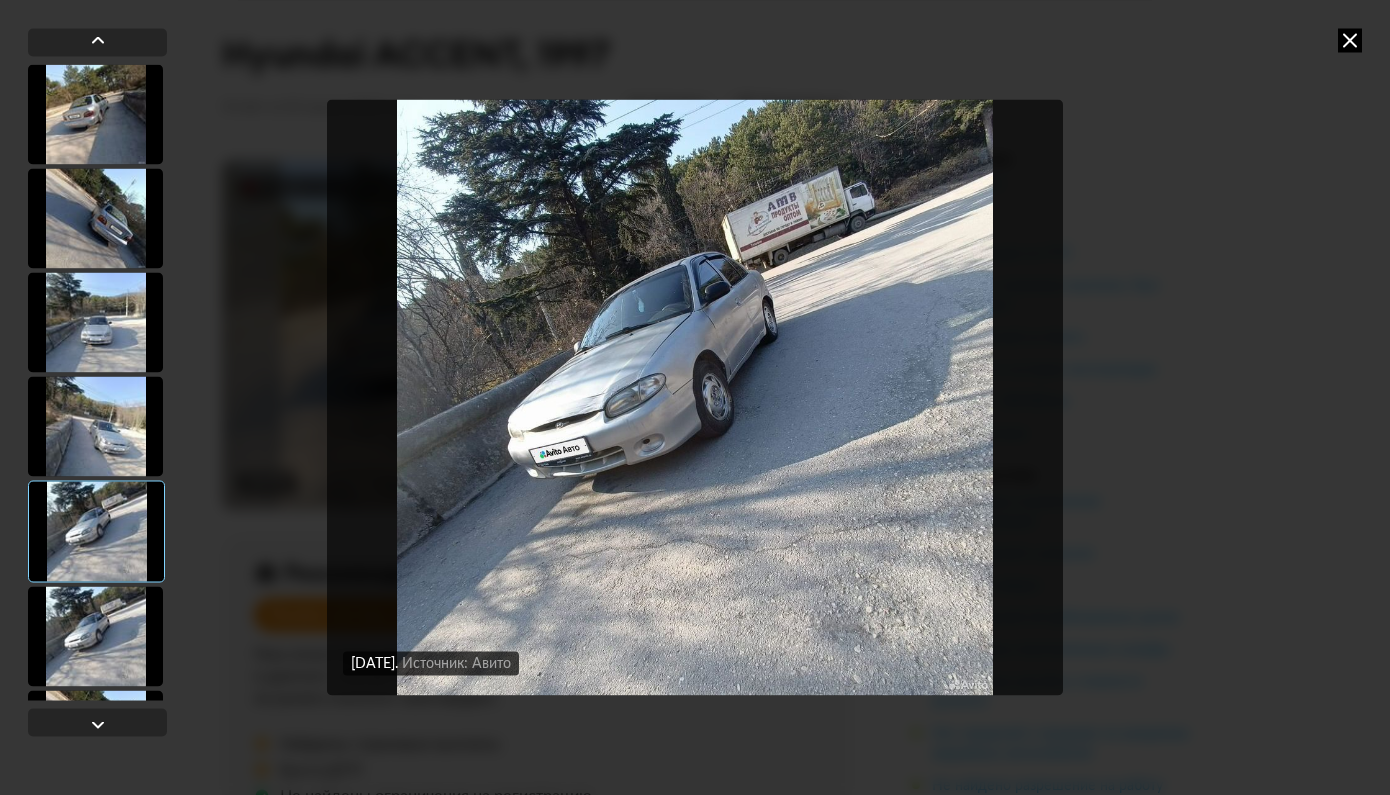 click at bounding box center (95, 636) 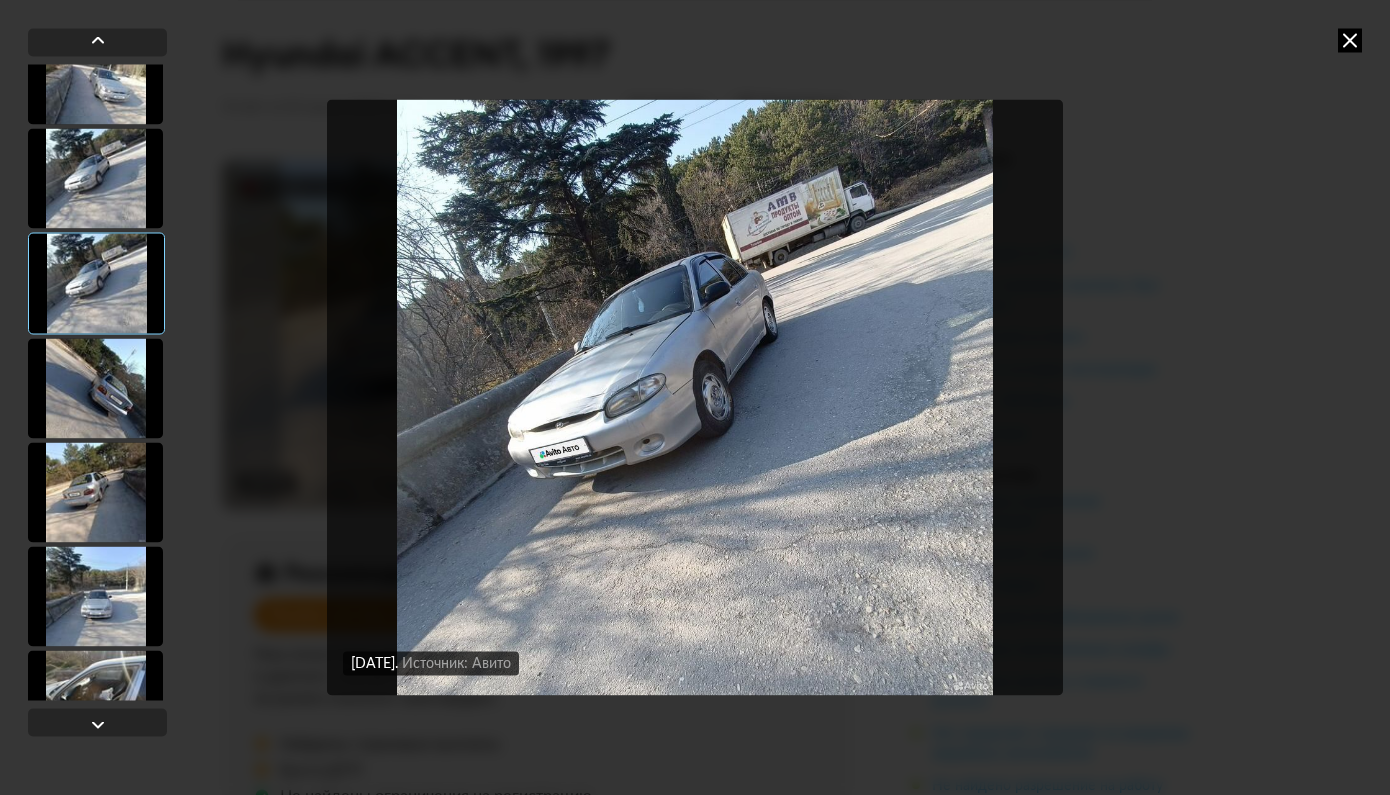 scroll, scrollTop: 445, scrollLeft: 0, axis: vertical 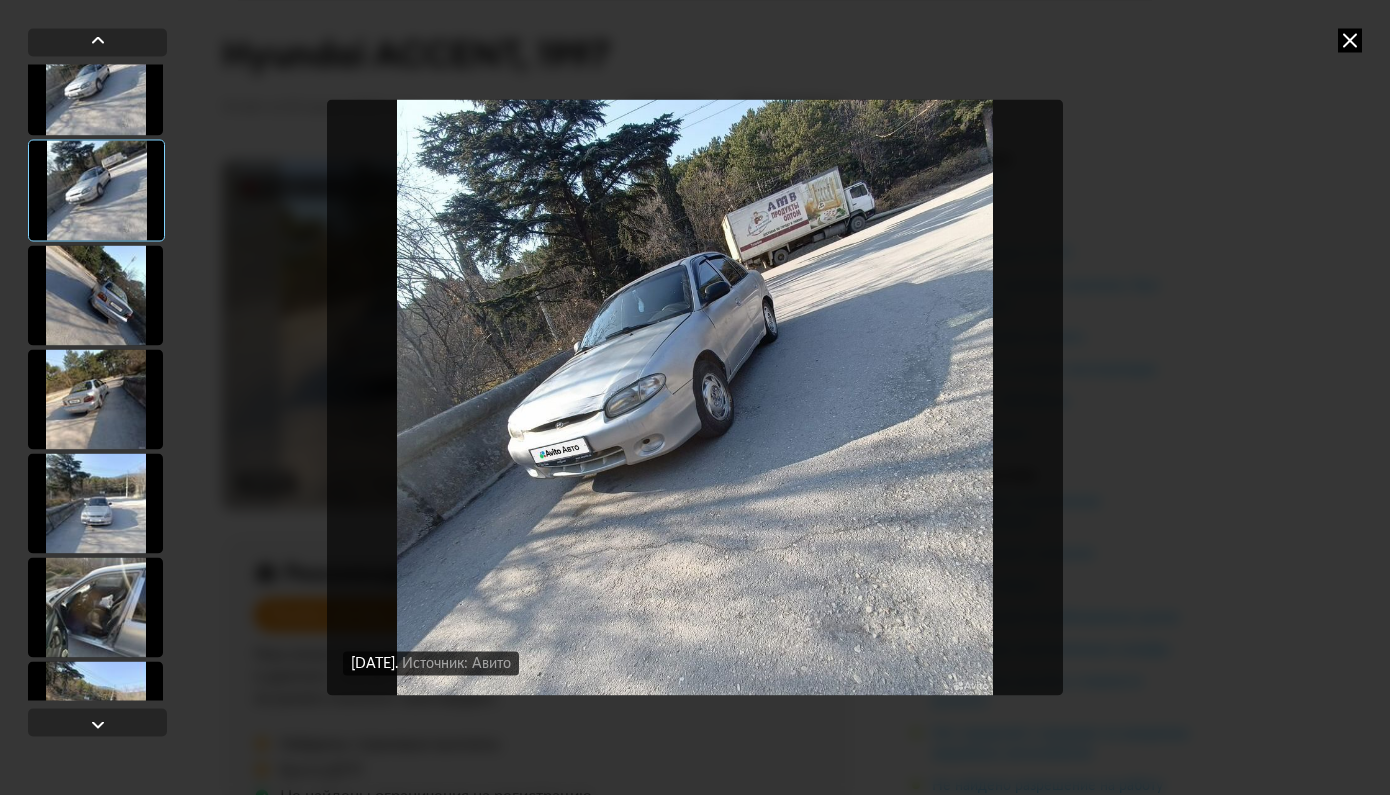 click at bounding box center [95, 295] 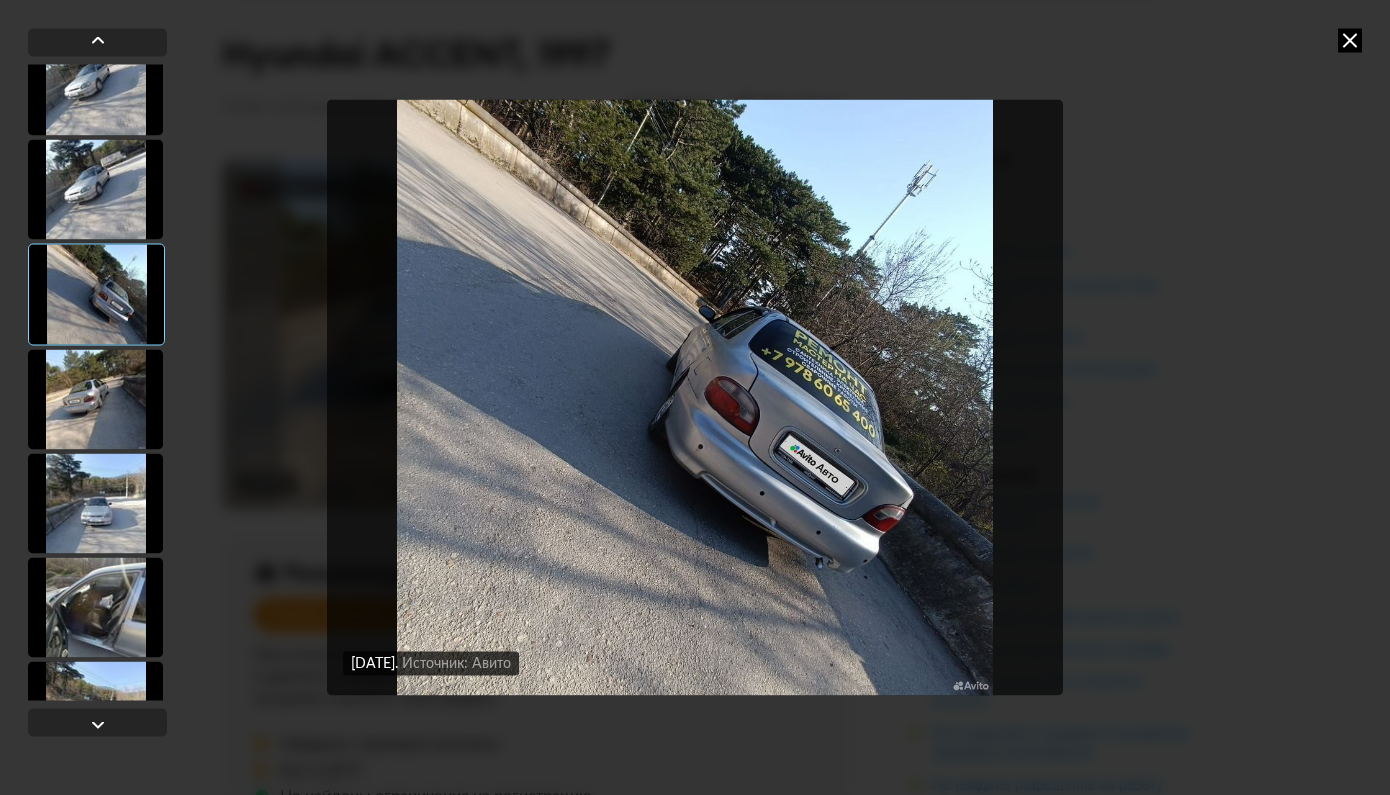 click at bounding box center (95, 399) 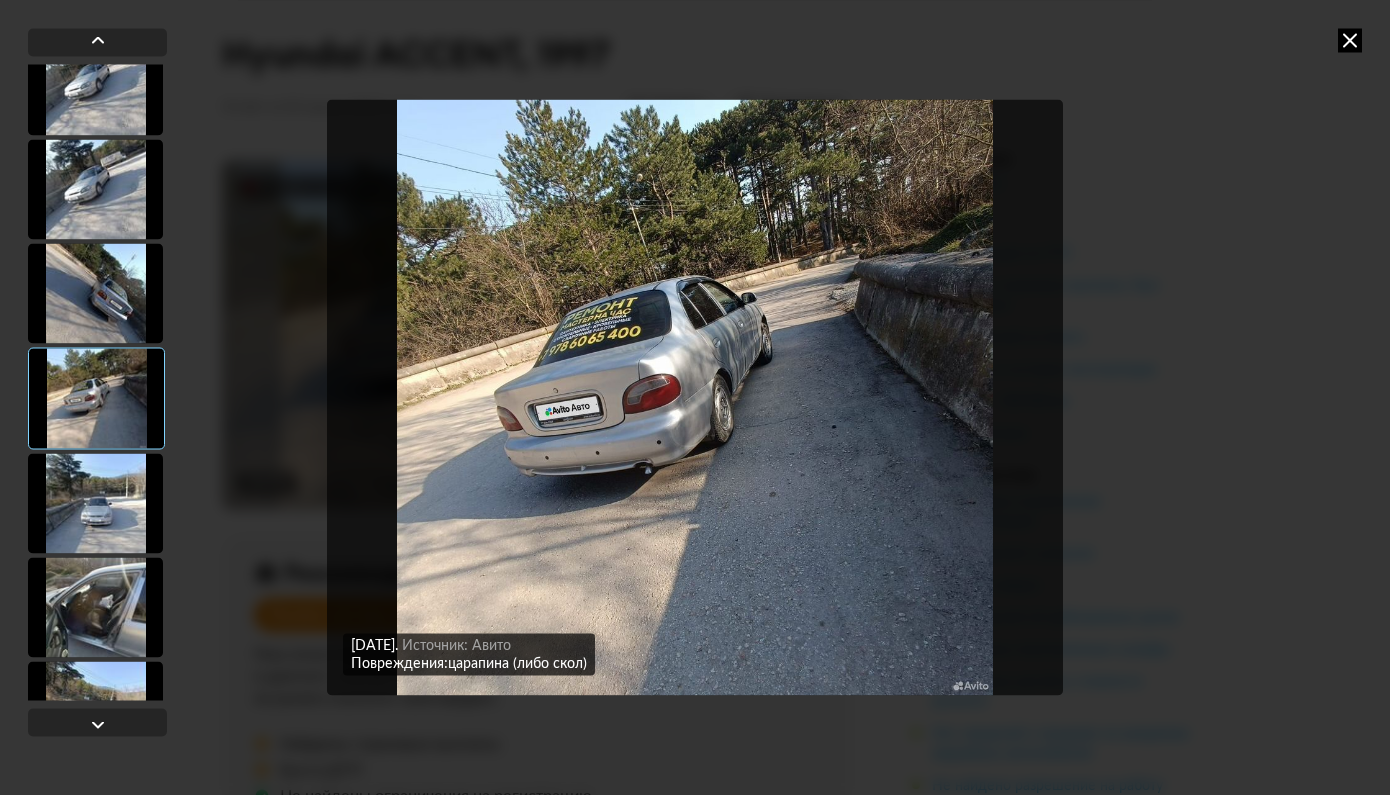 click at bounding box center (95, 503) 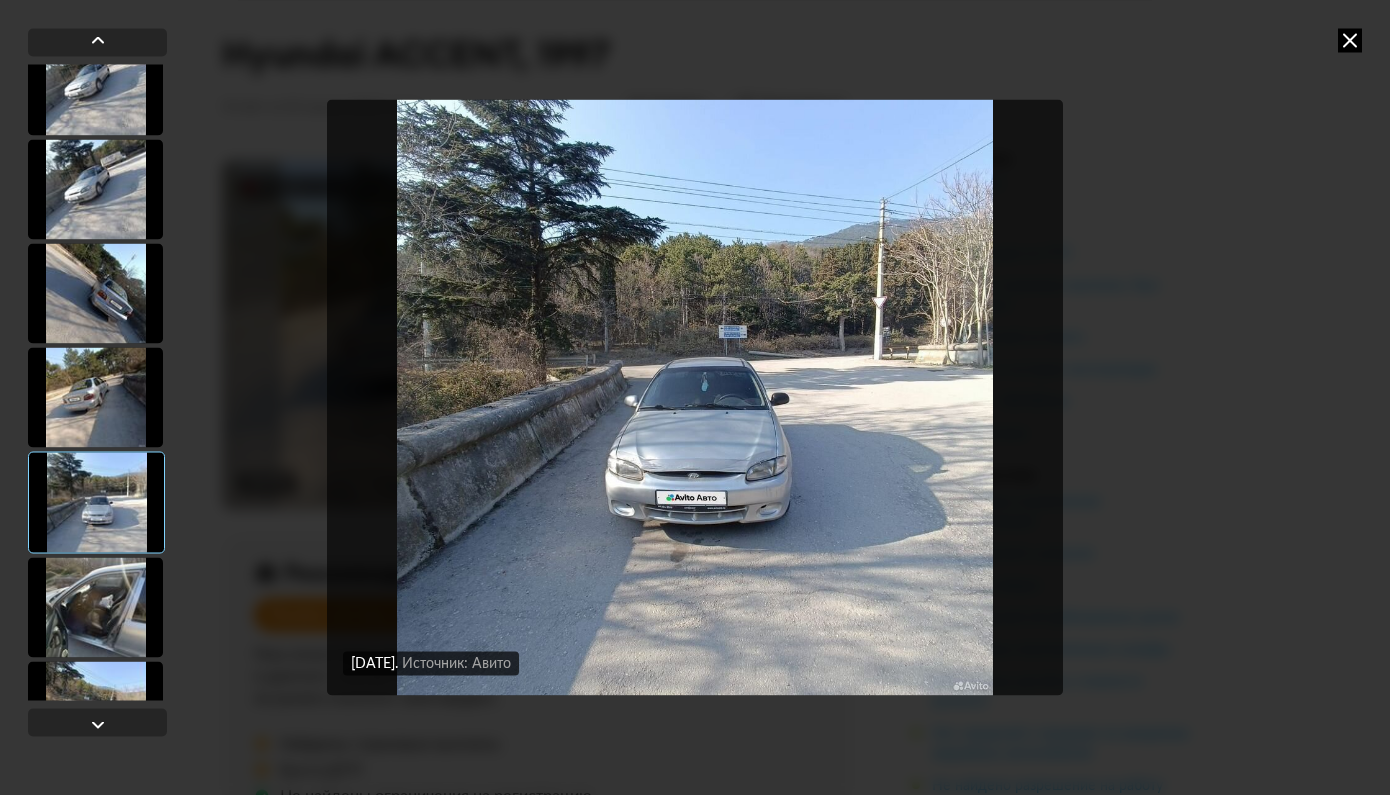 click at bounding box center [96, 502] 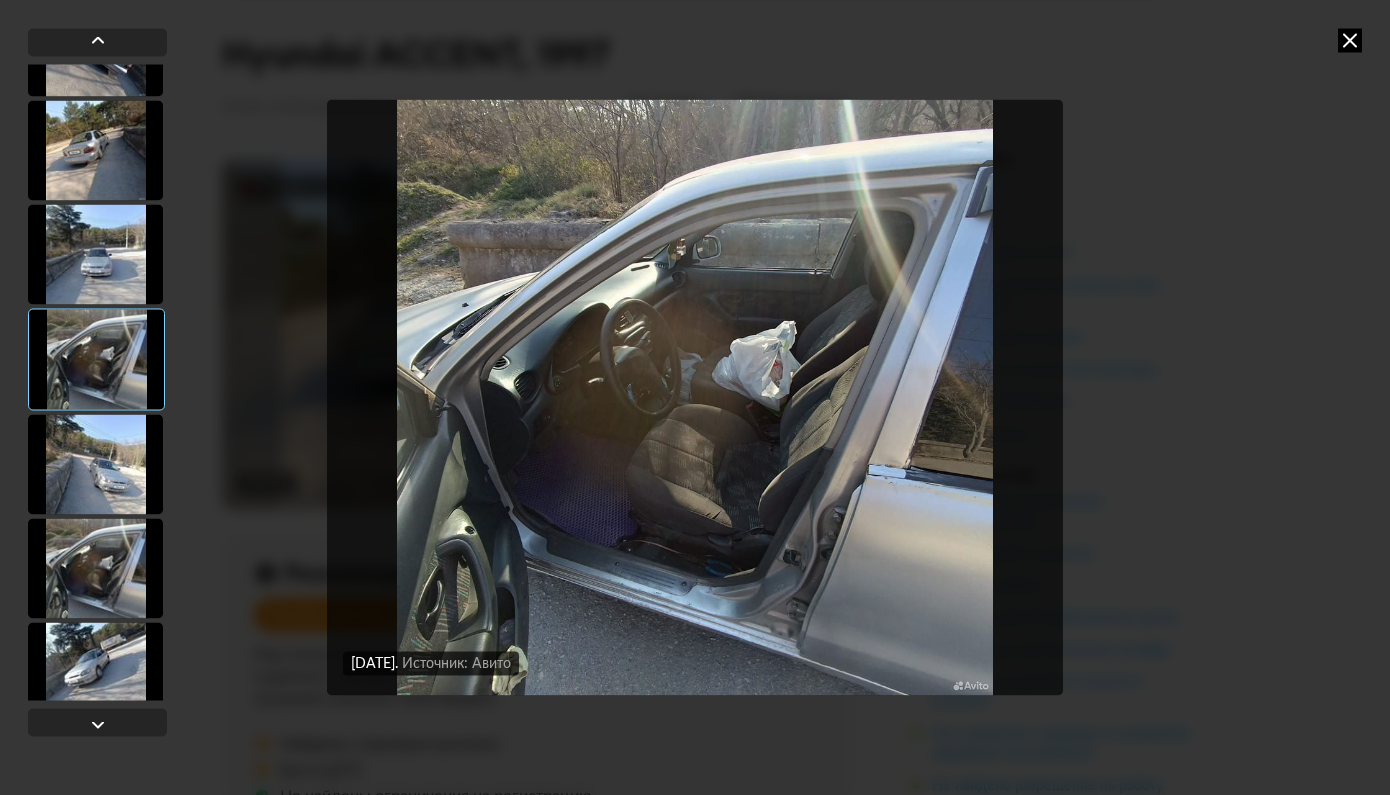 scroll, scrollTop: 729, scrollLeft: 0, axis: vertical 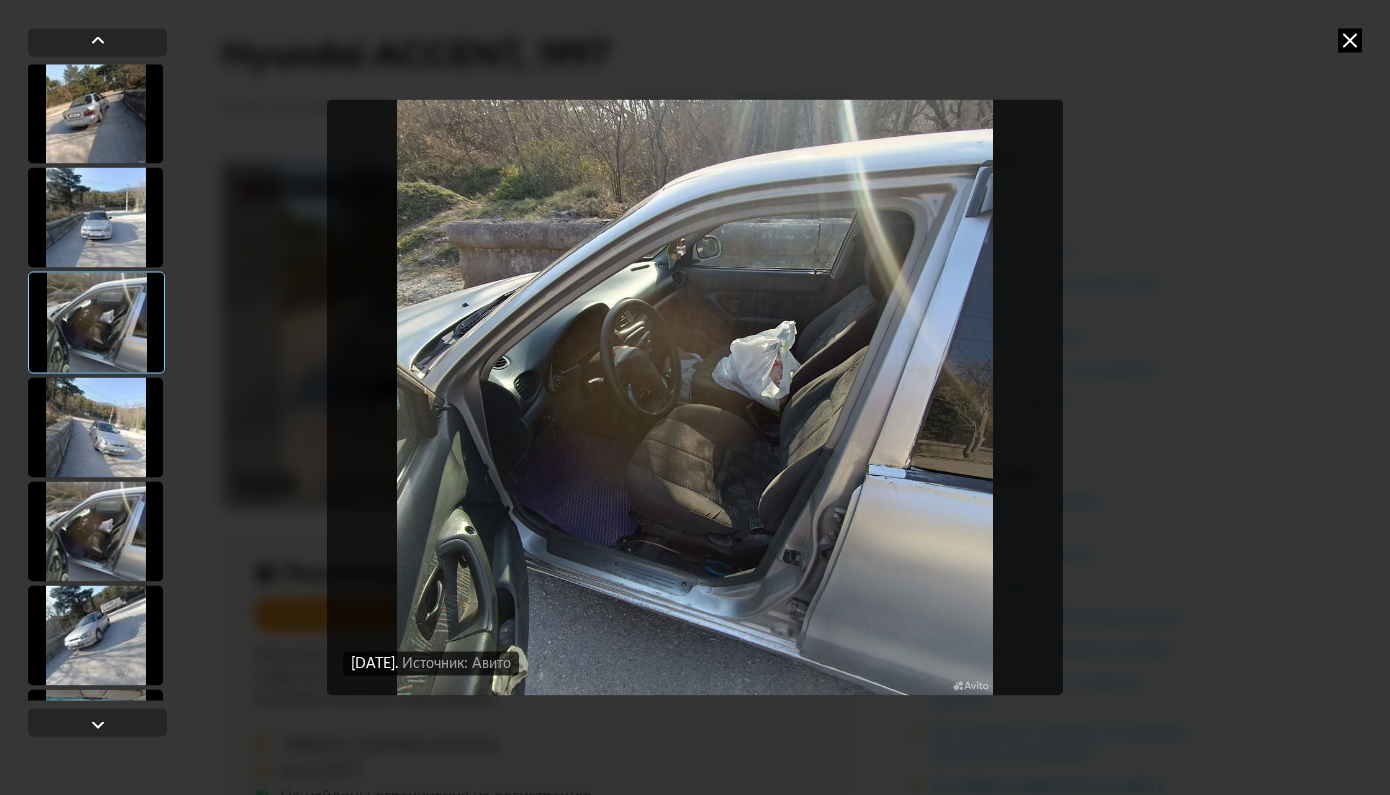 click at bounding box center [95, 427] 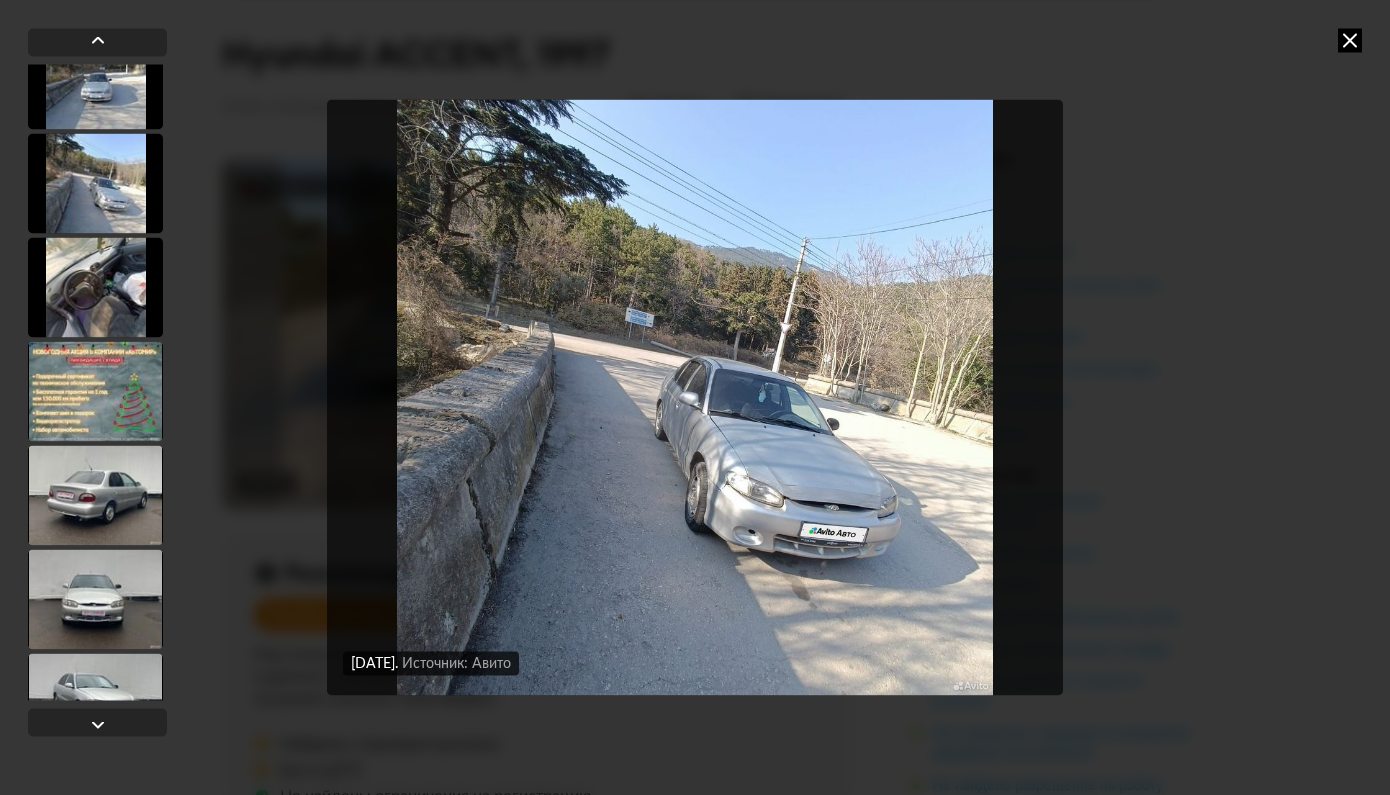 scroll, scrollTop: 1492, scrollLeft: 0, axis: vertical 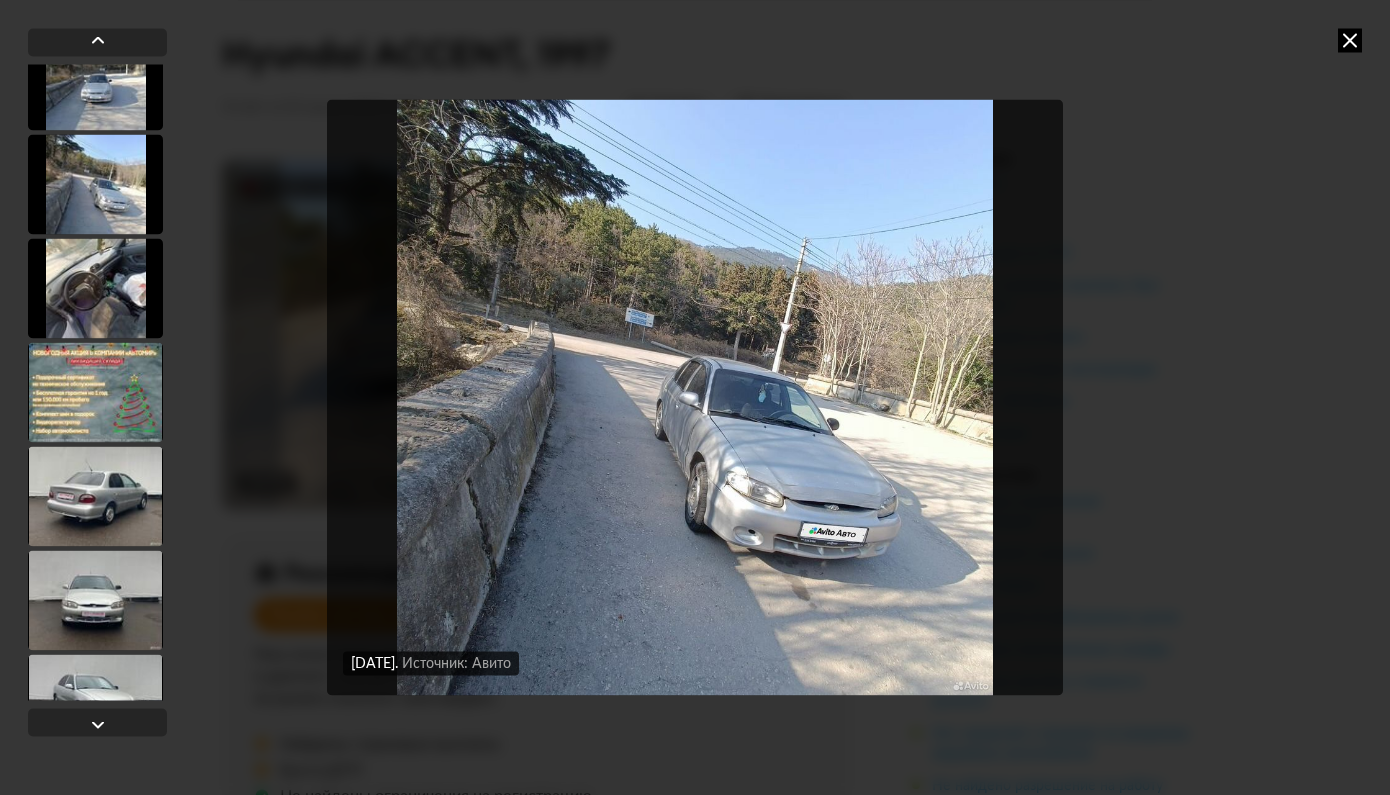 click at bounding box center (95, 392) 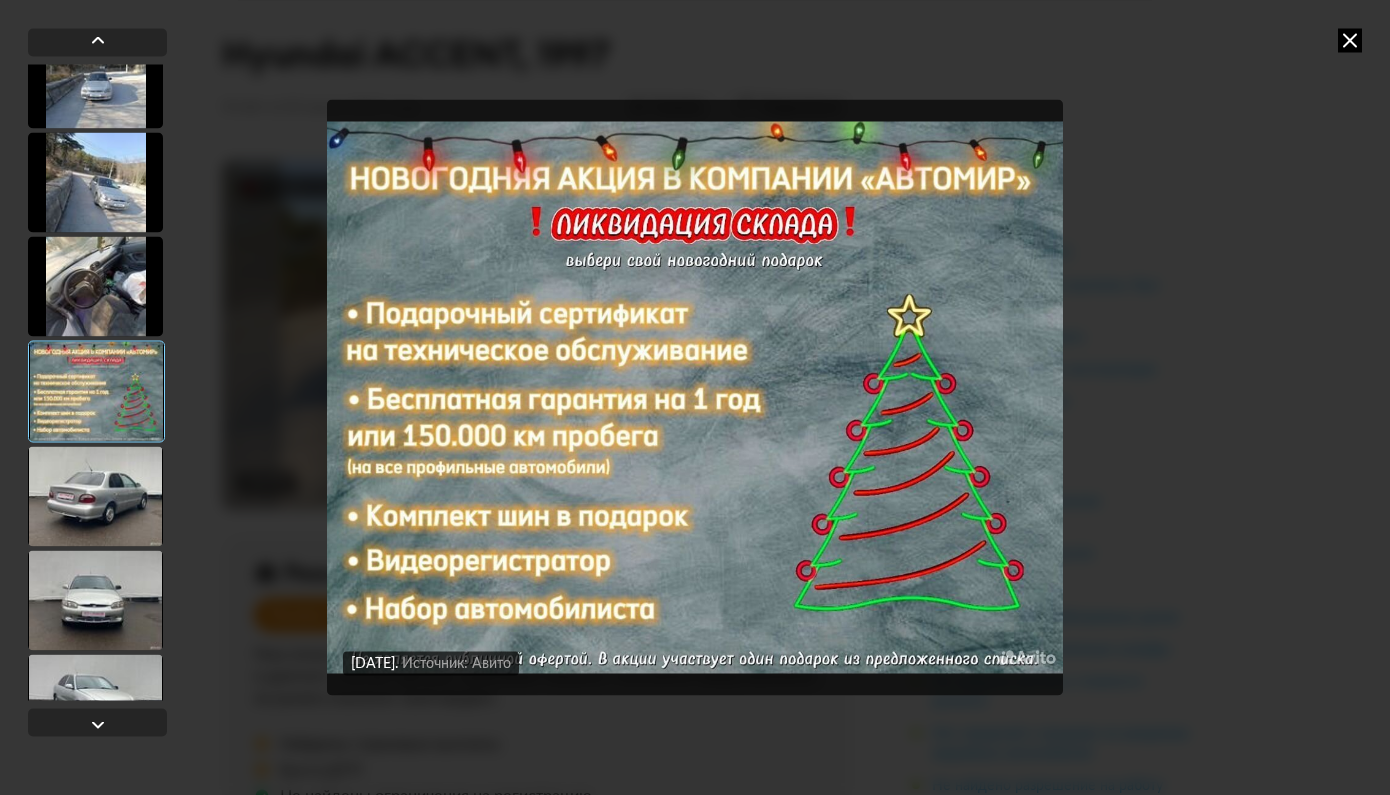 click at bounding box center [95, 496] 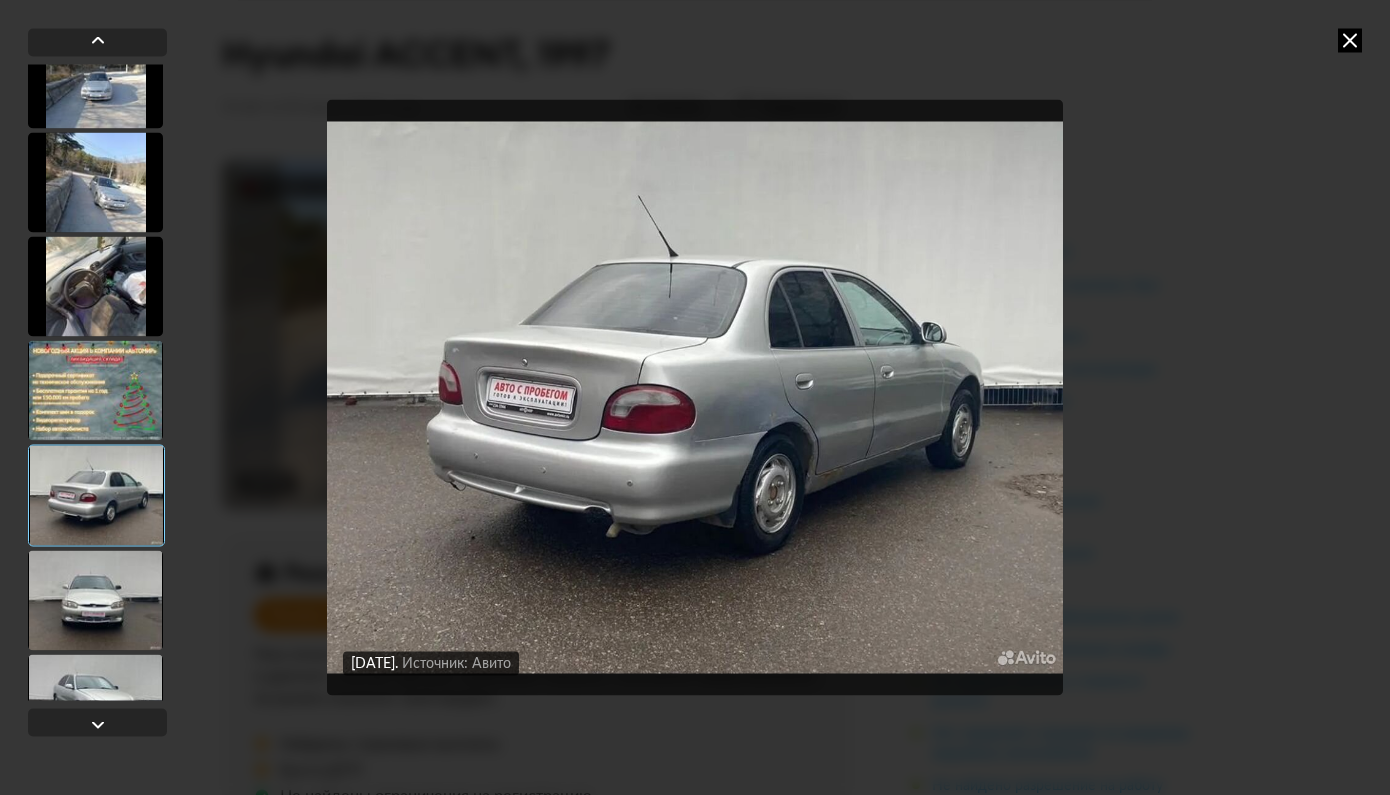 click at bounding box center (95, 600) 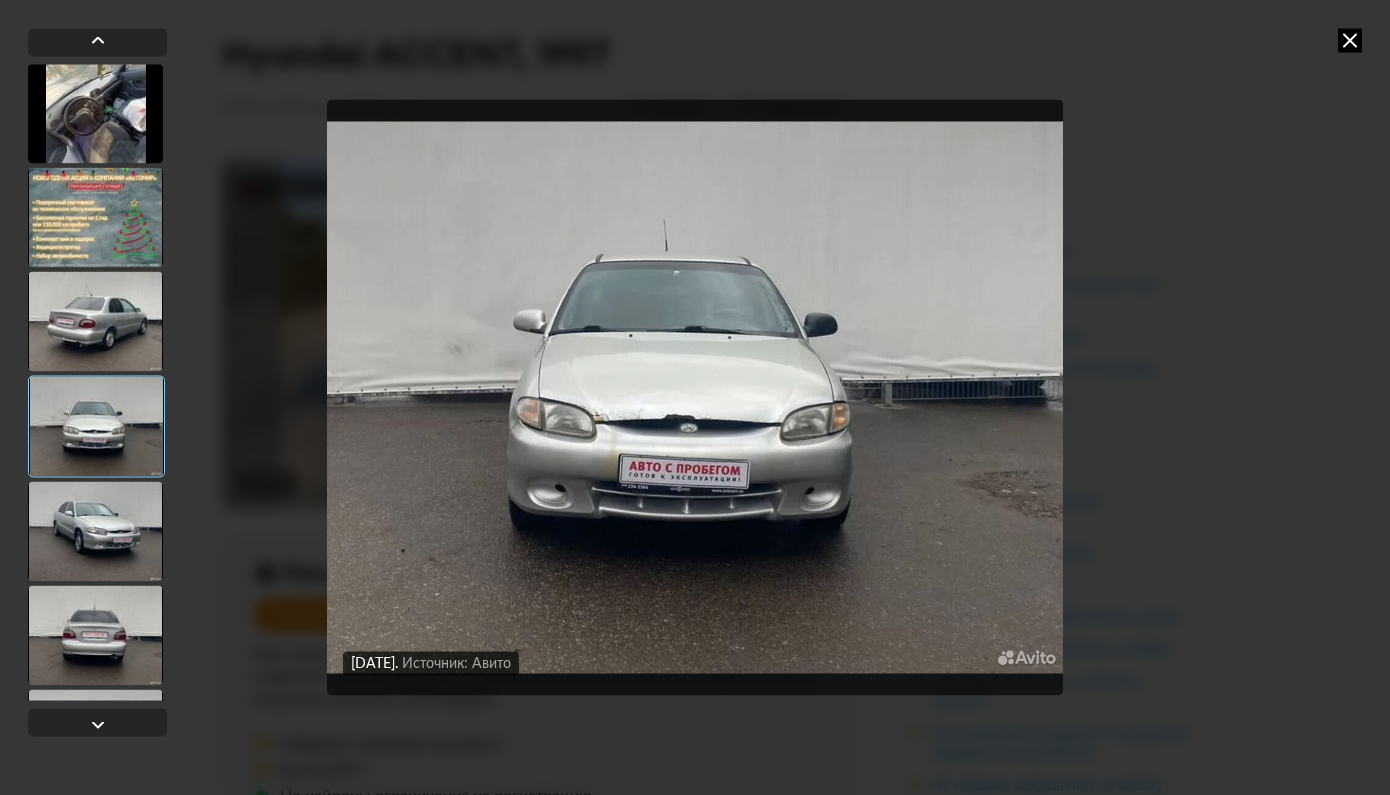 scroll, scrollTop: 1673, scrollLeft: 0, axis: vertical 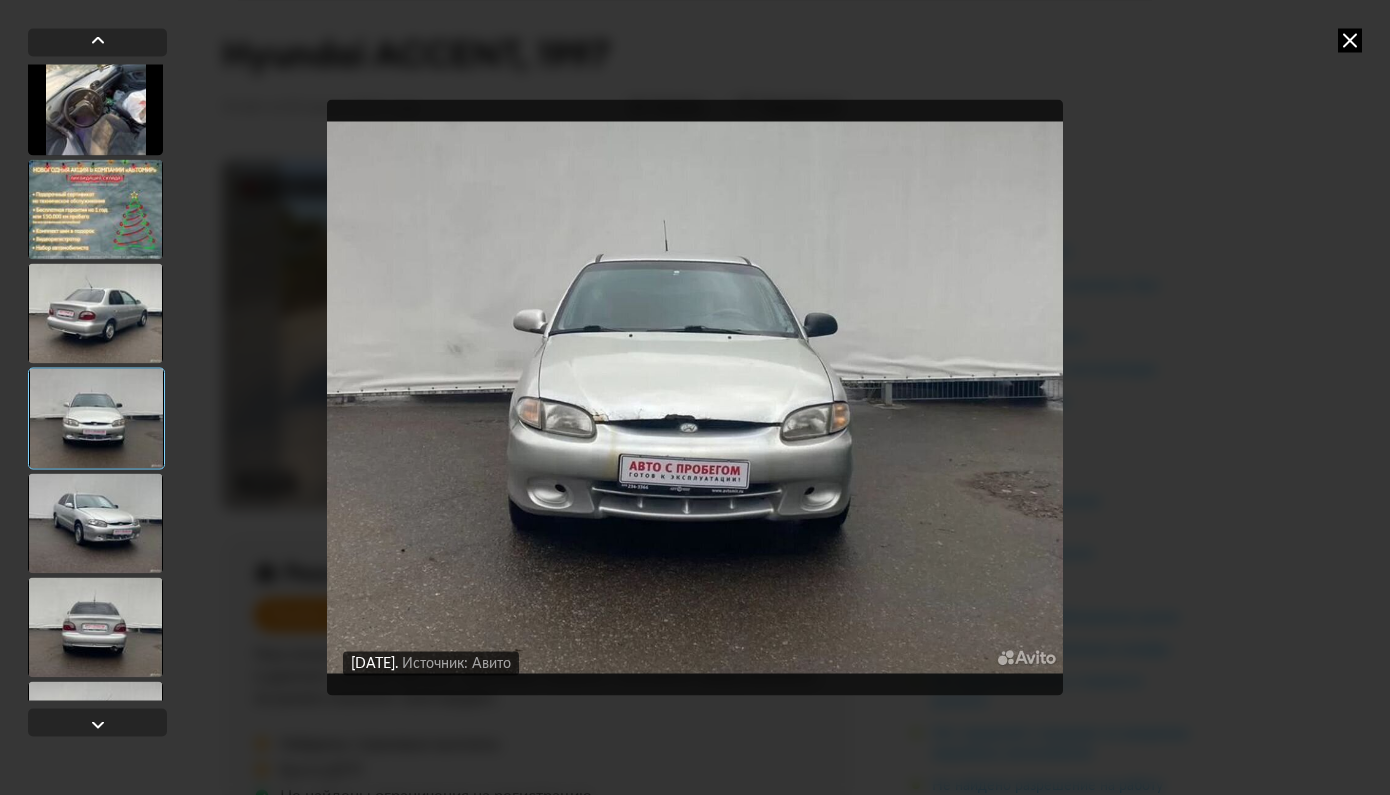 click at bounding box center [95, 523] 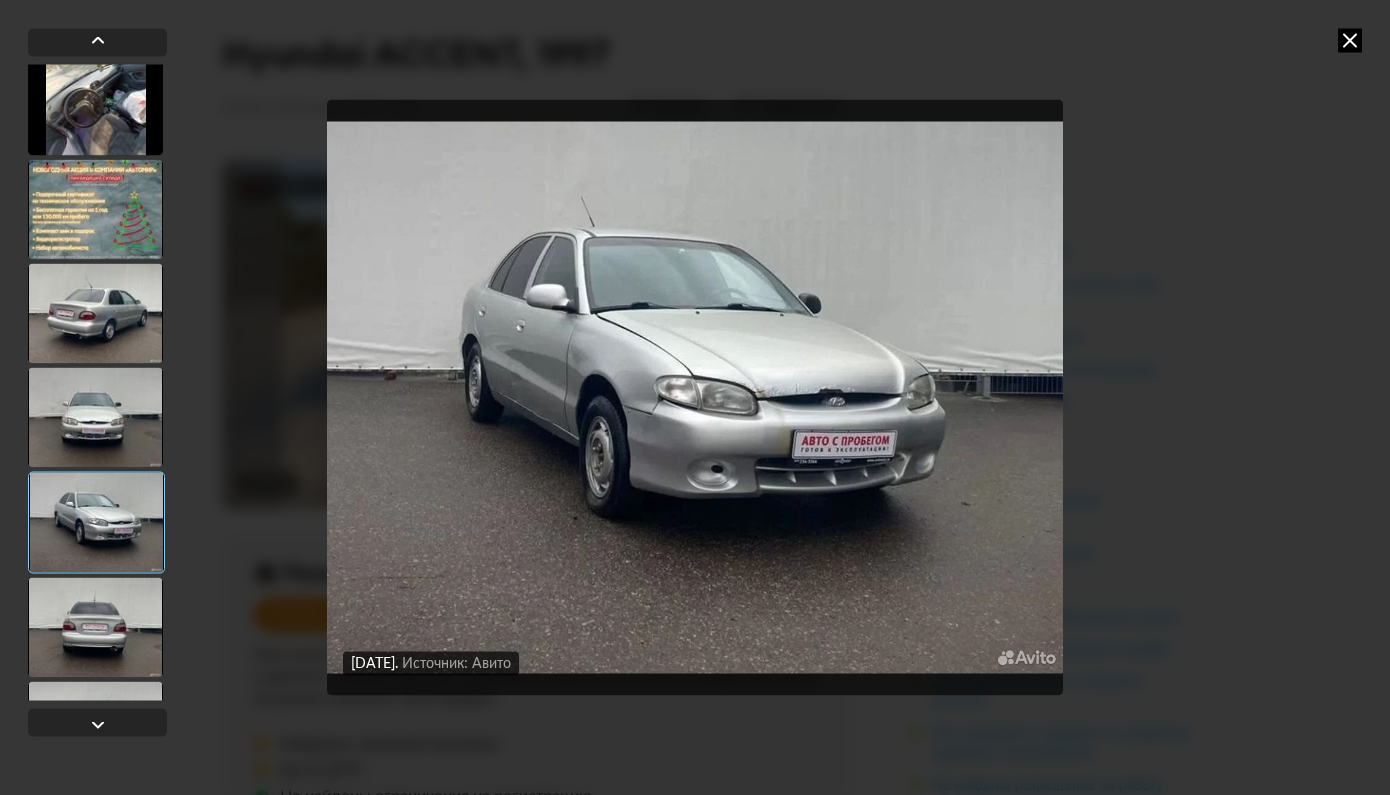 click at bounding box center (95, 627) 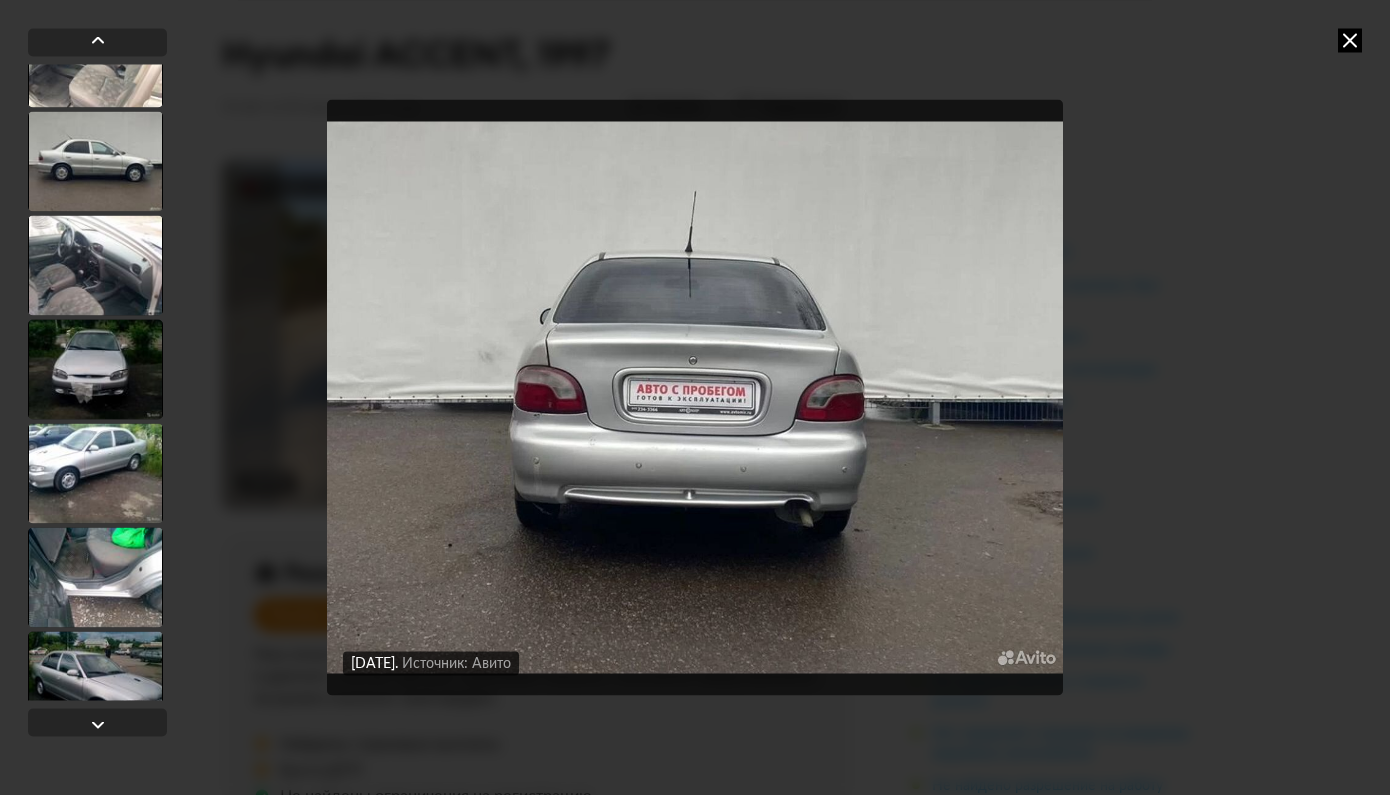scroll, scrollTop: 2874, scrollLeft: 0, axis: vertical 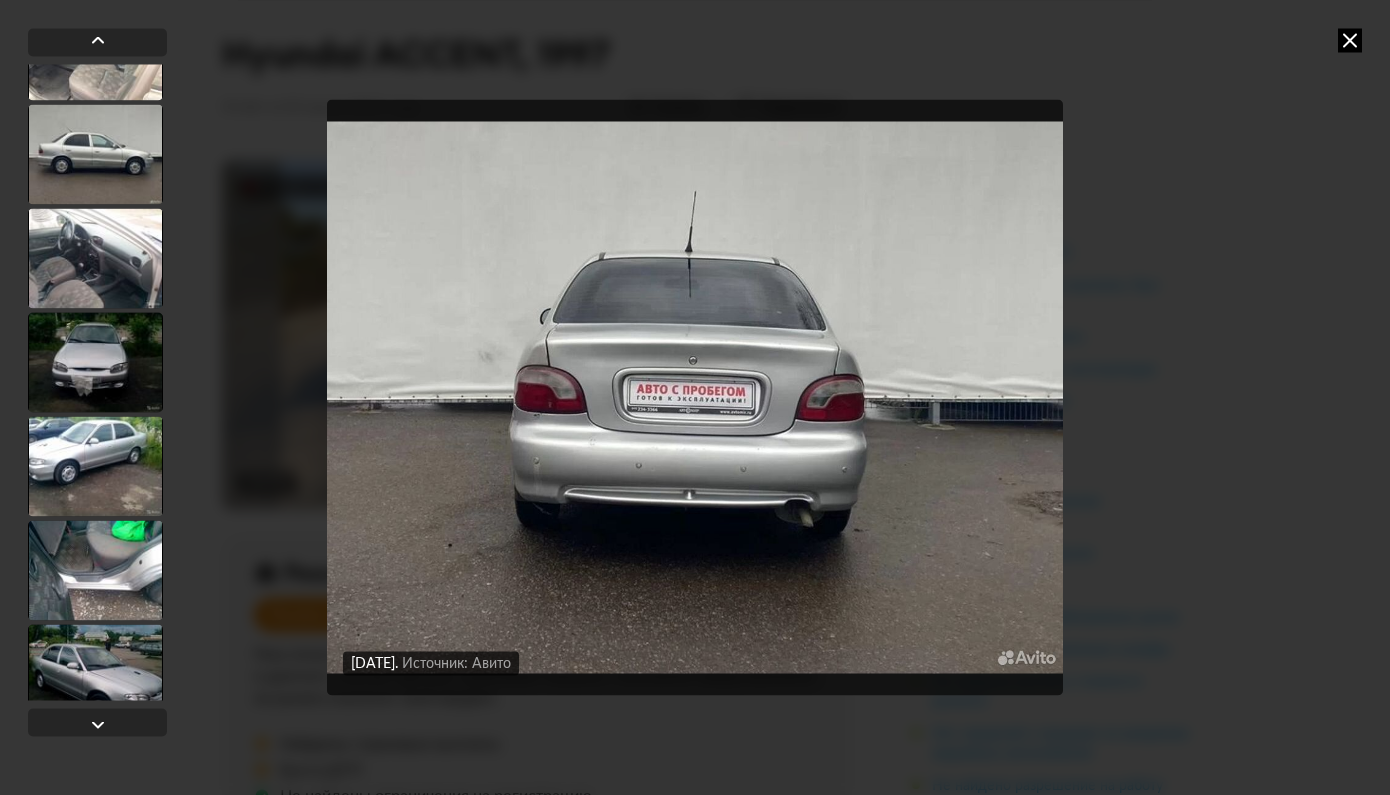 click at bounding box center (95, 362) 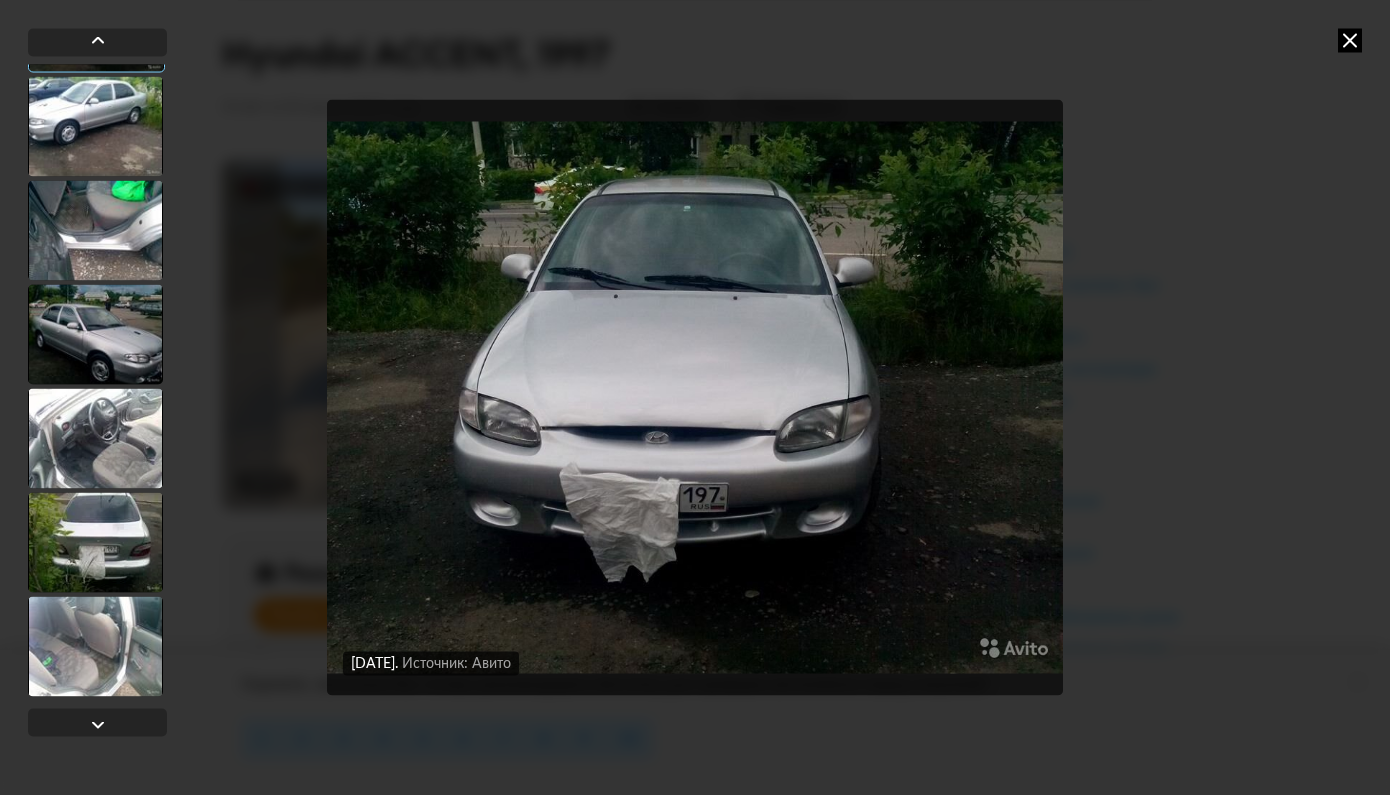 scroll, scrollTop: 3214, scrollLeft: 0, axis: vertical 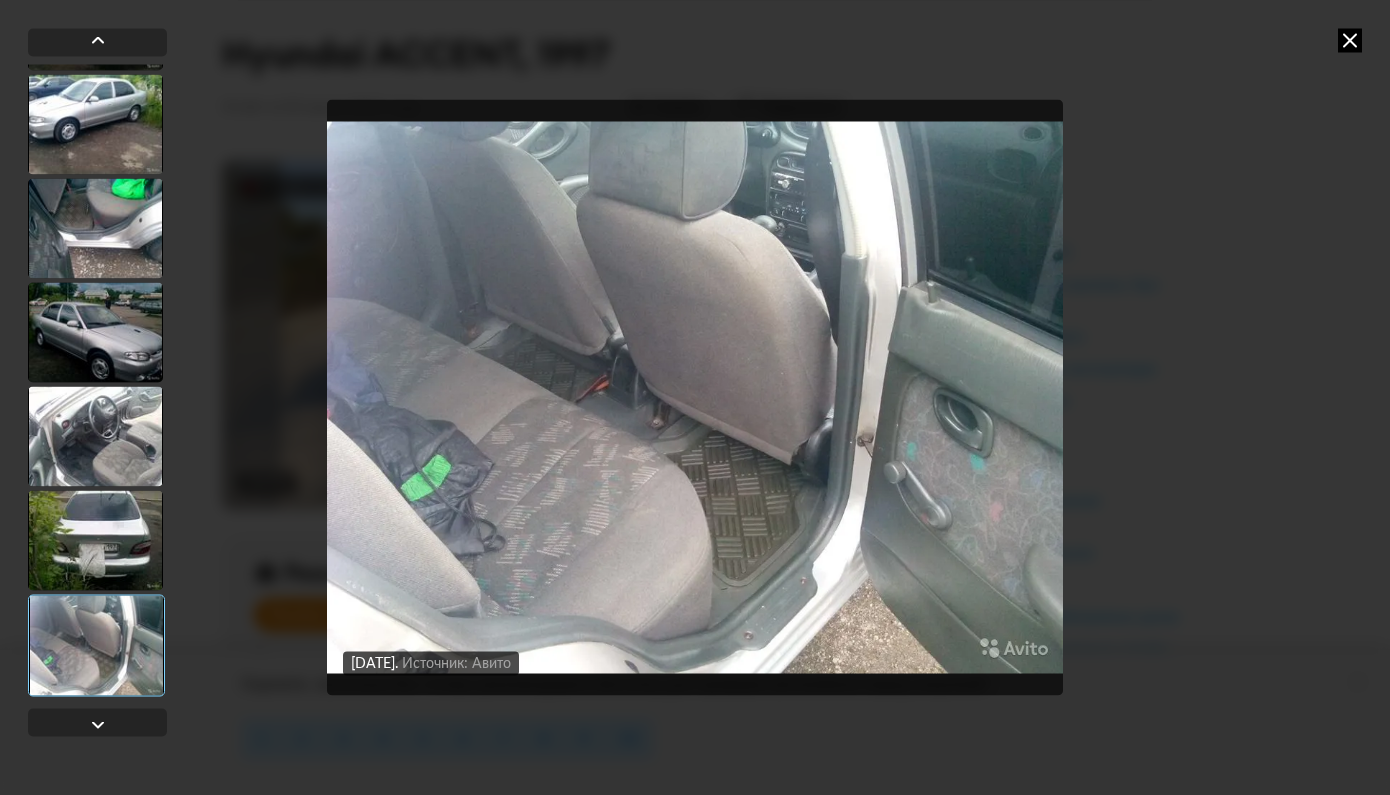 click at bounding box center (1350, 40) 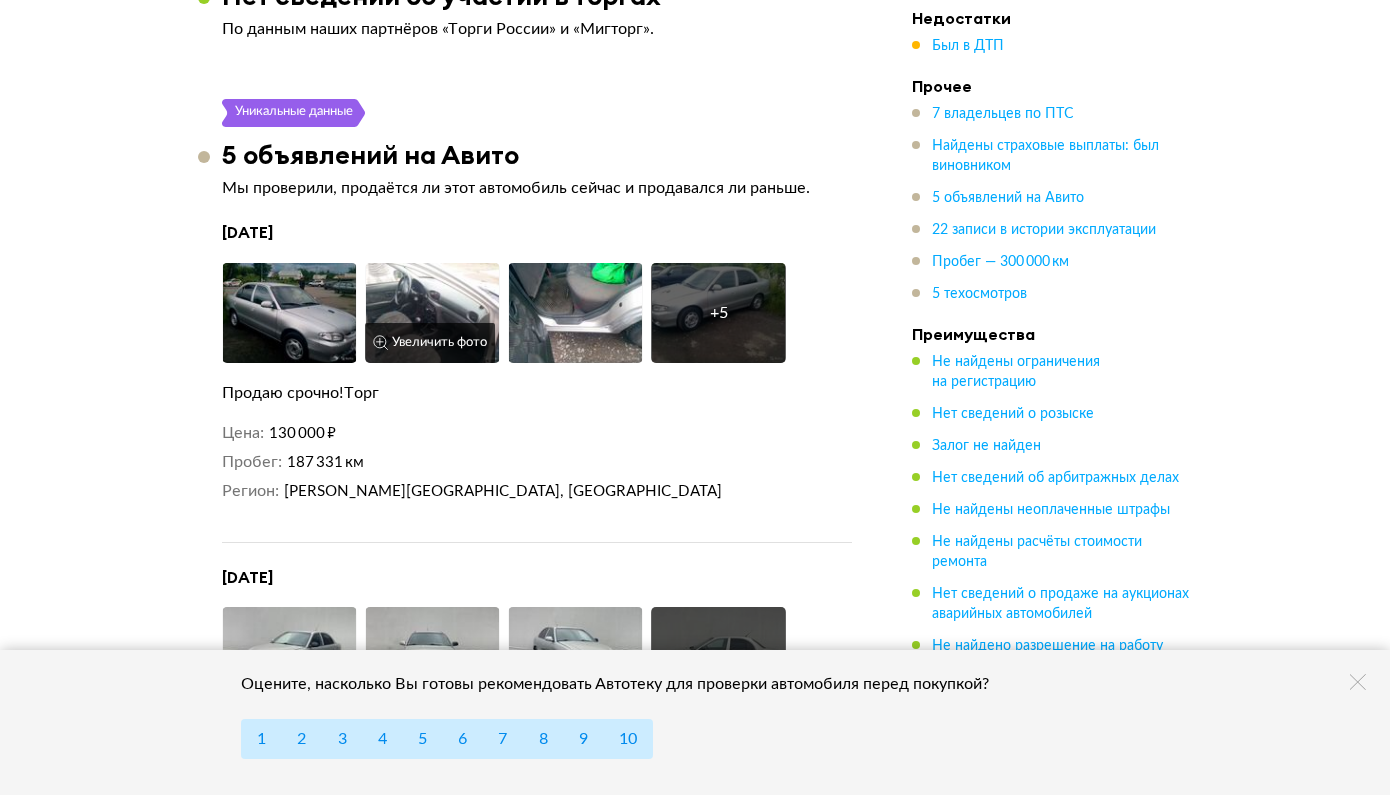 scroll, scrollTop: 5490, scrollLeft: 0, axis: vertical 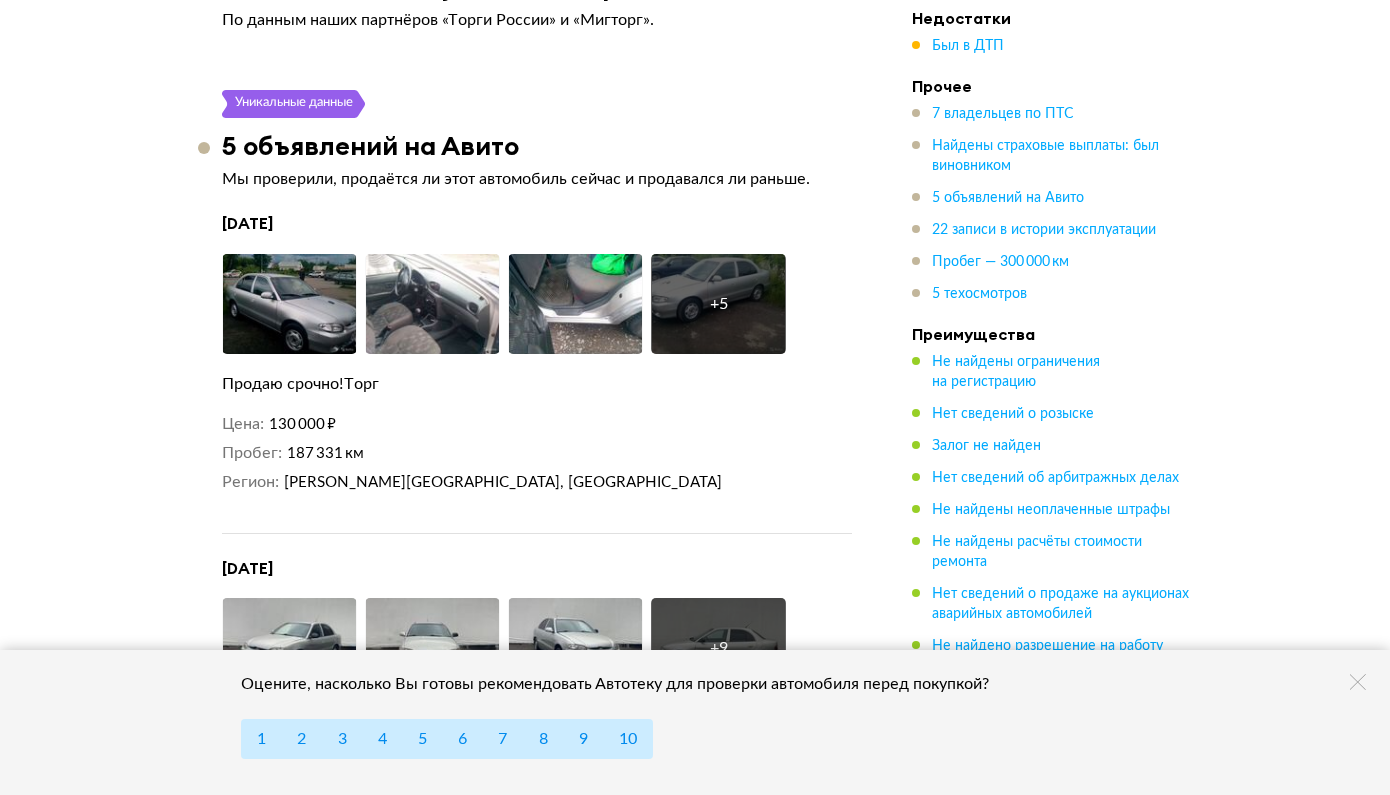click on "14 июля 2017 года Увеличить фото Увеличить фото Увеличить фото + 5 Увеличить фото Продаю срочно!Торг Цена 130 000 ₽ Пробег 187 331 км Регион Московская область, Подольск" at bounding box center [537, 373] 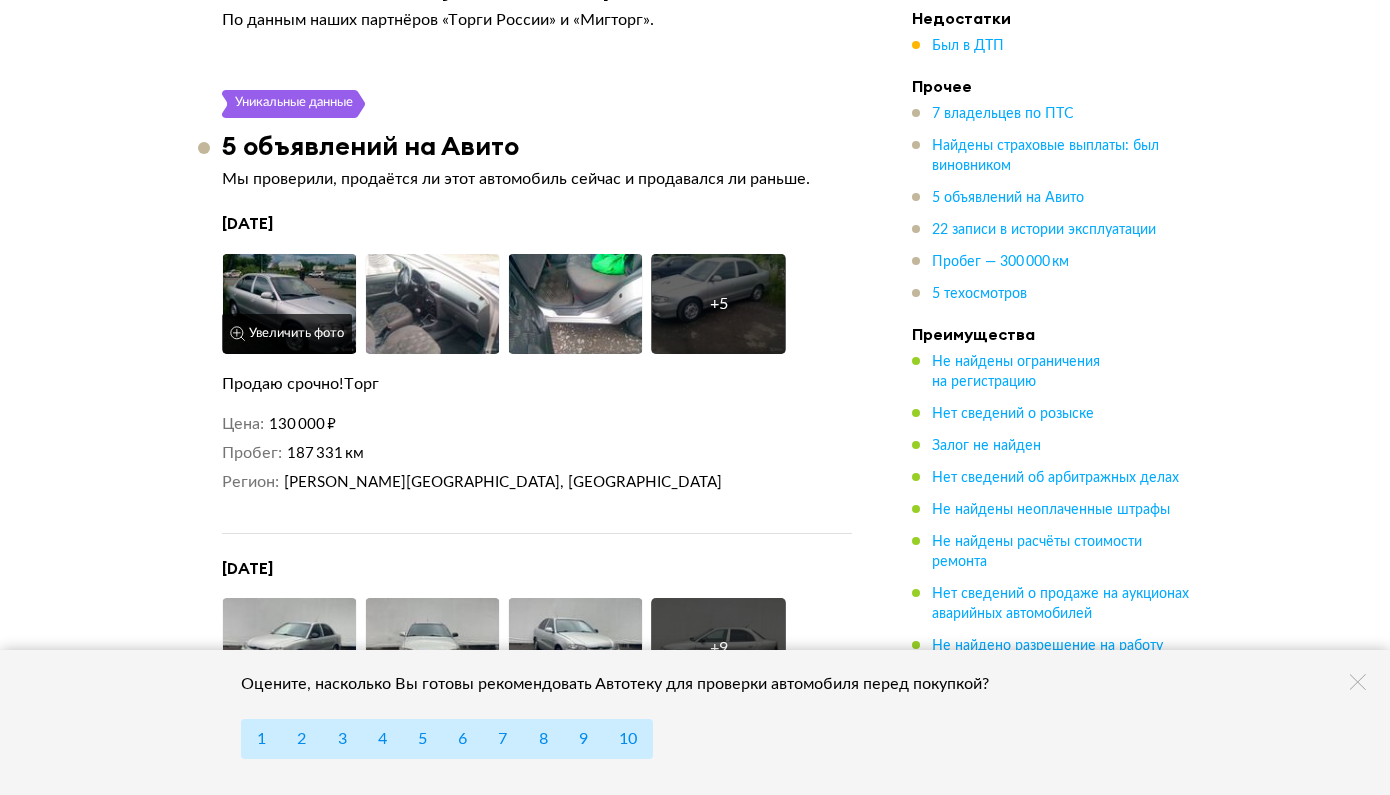 click on "Увеличить фото" at bounding box center [287, 334] 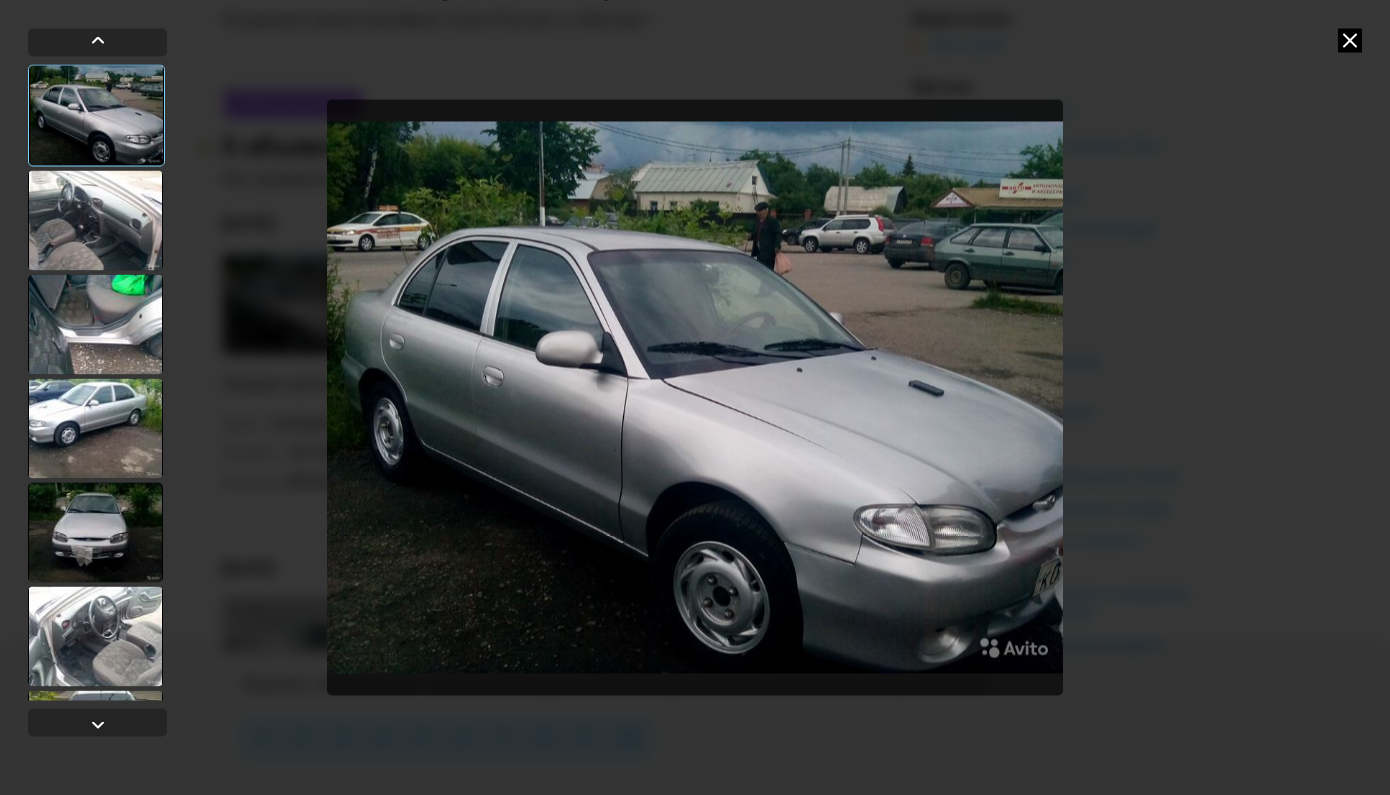 click at bounding box center (1350, 40) 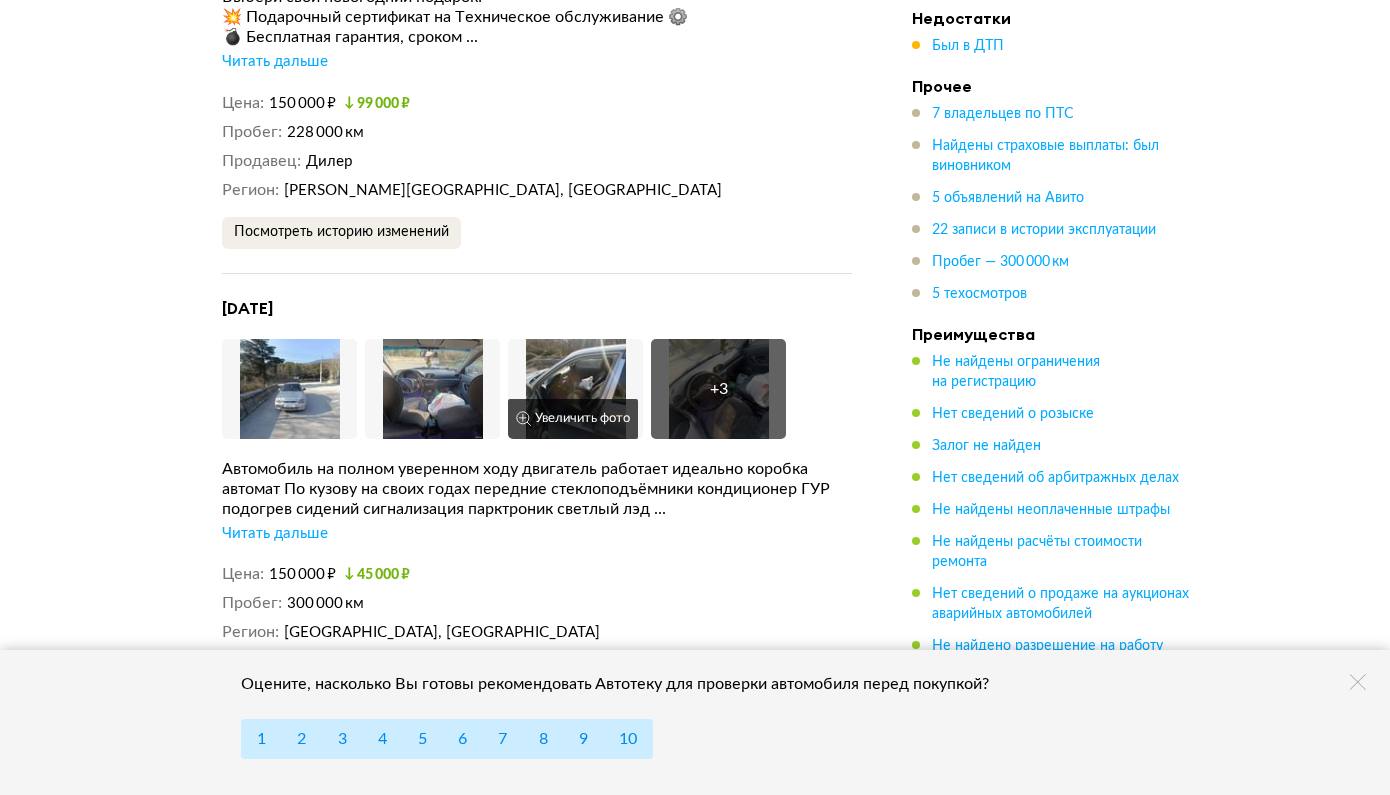 scroll, scrollTop: 6260, scrollLeft: 0, axis: vertical 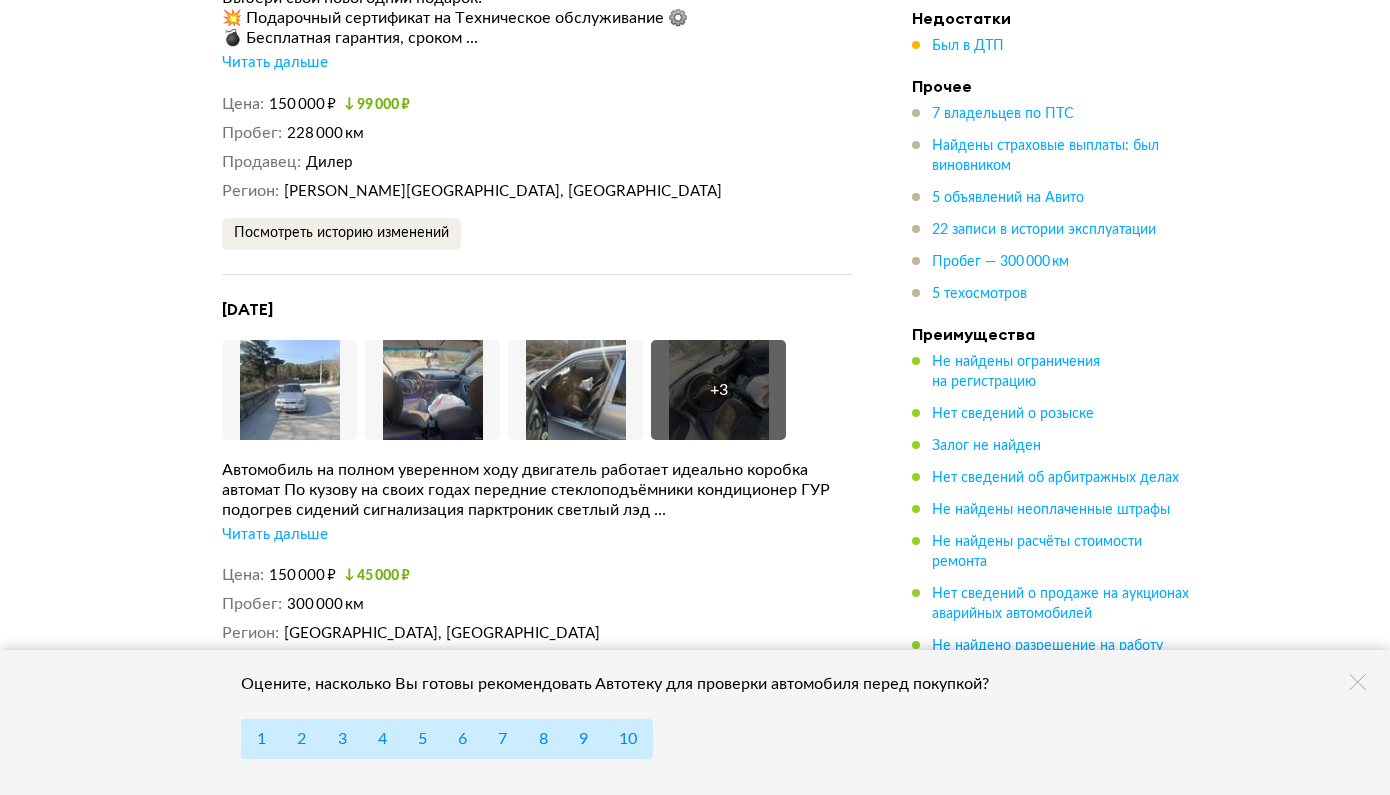 click on "Читать дальше" at bounding box center (275, 535) 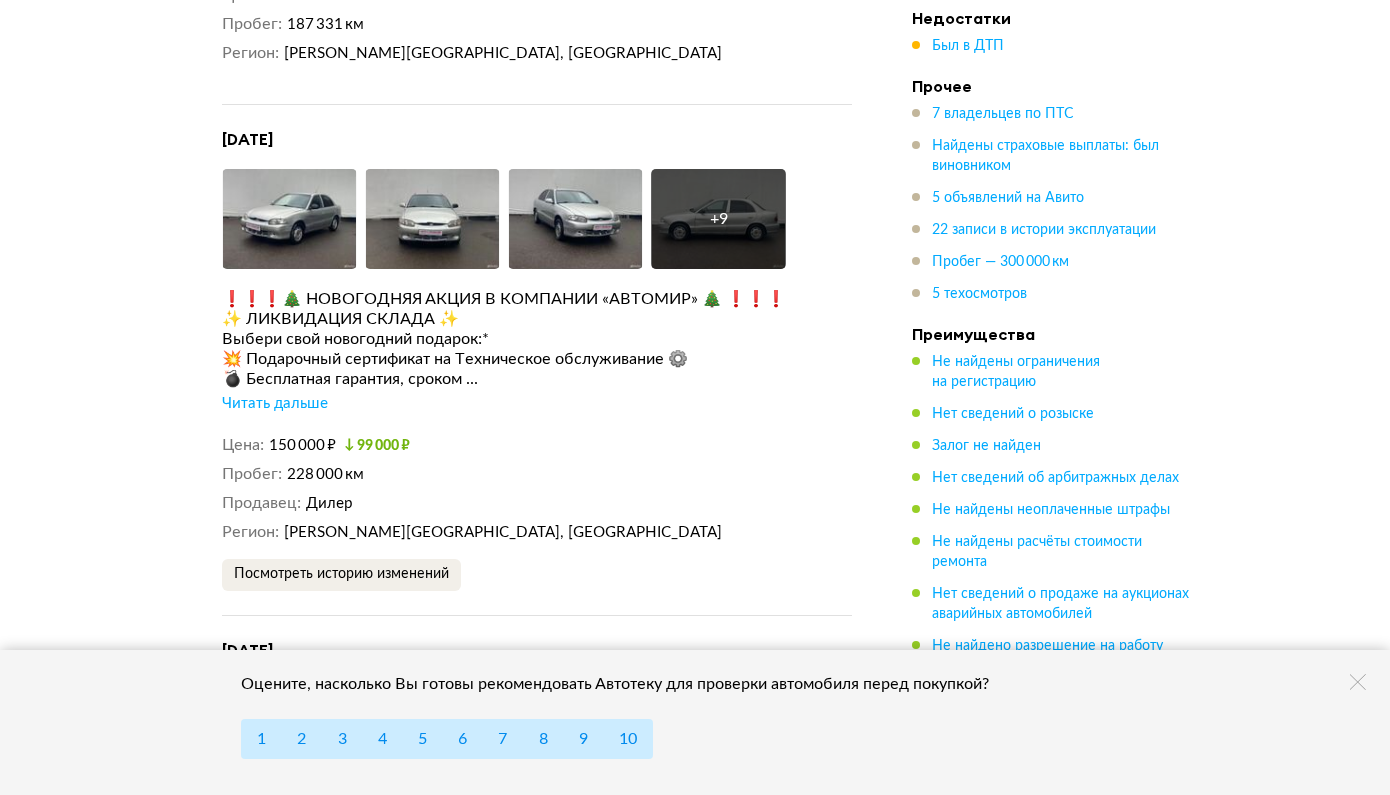 scroll, scrollTop: 5914, scrollLeft: 0, axis: vertical 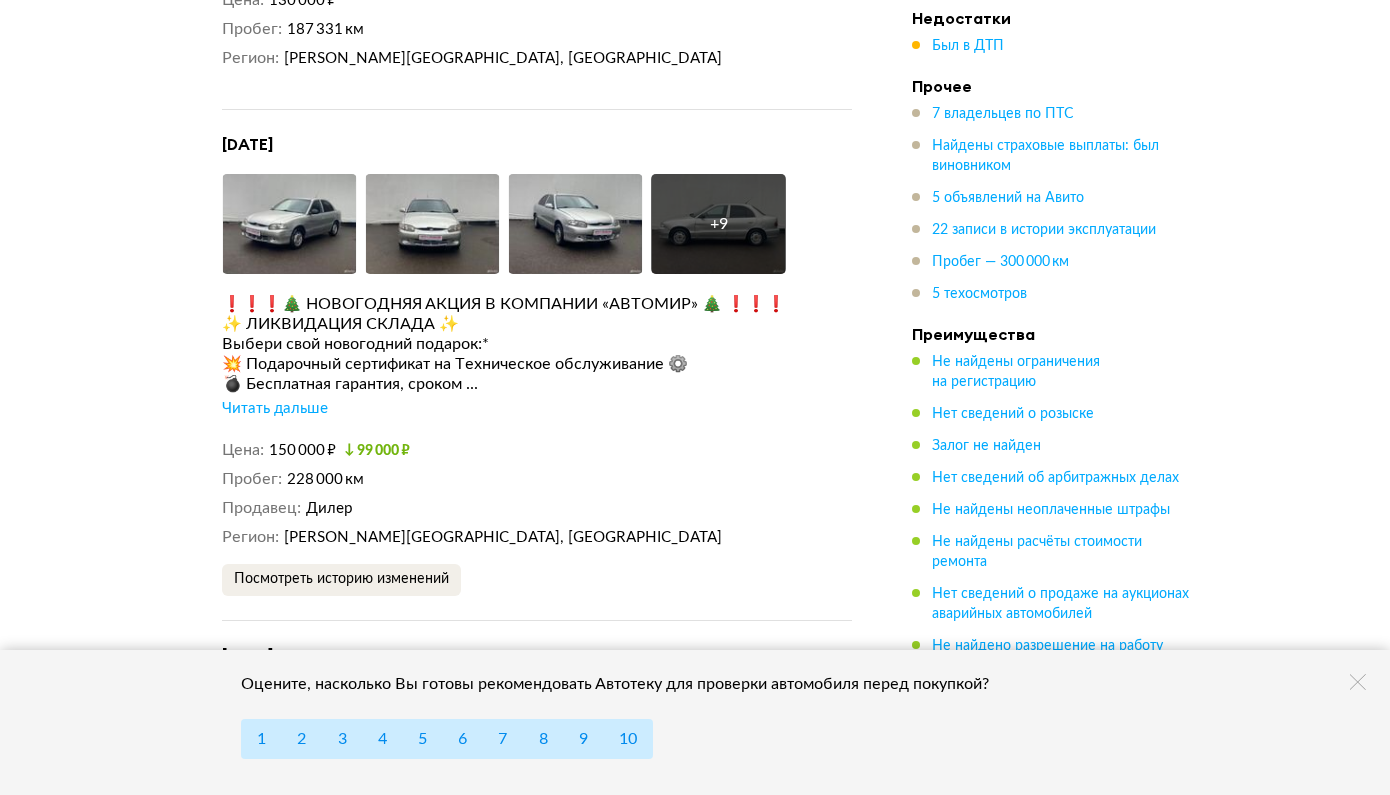 click on "Читать дальше" at bounding box center (275, 409) 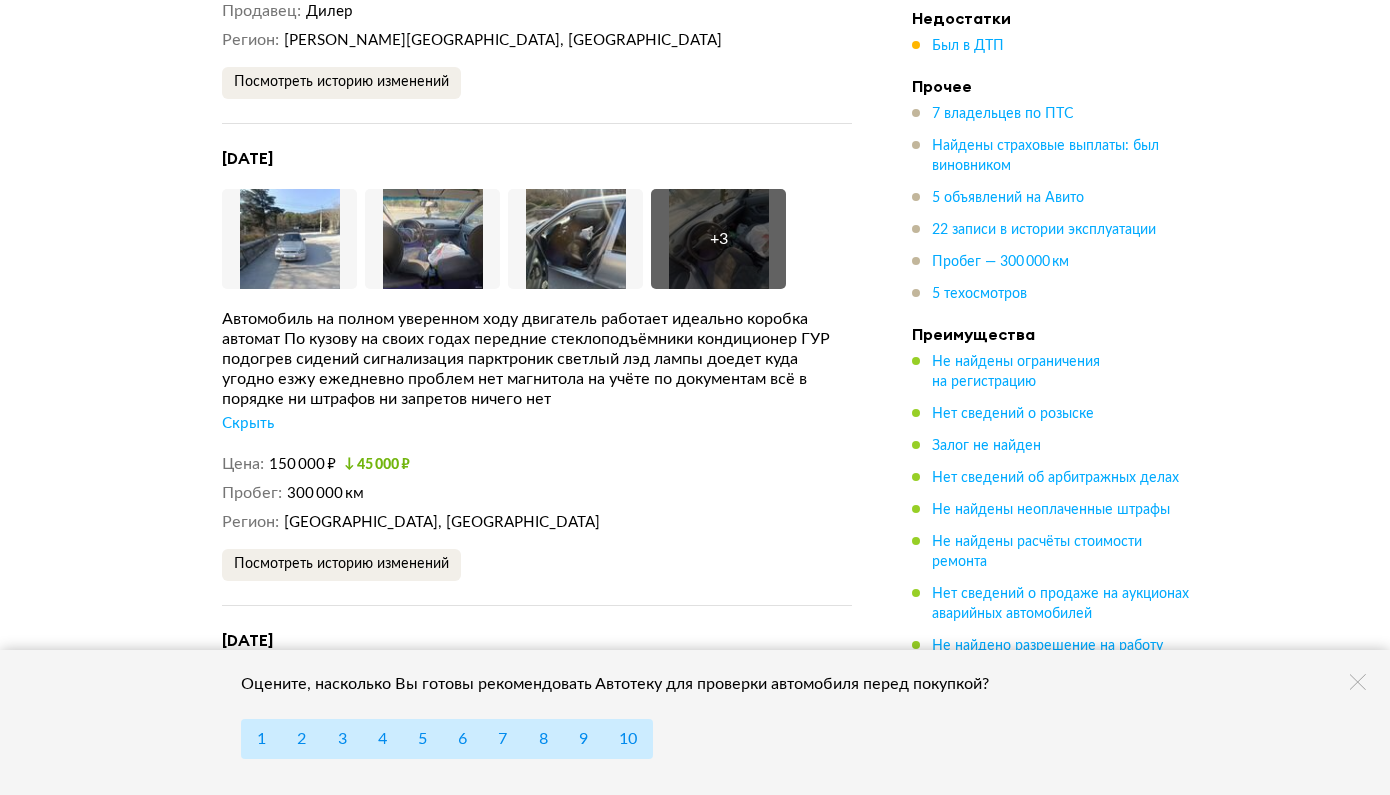 scroll, scrollTop: 7388, scrollLeft: 0, axis: vertical 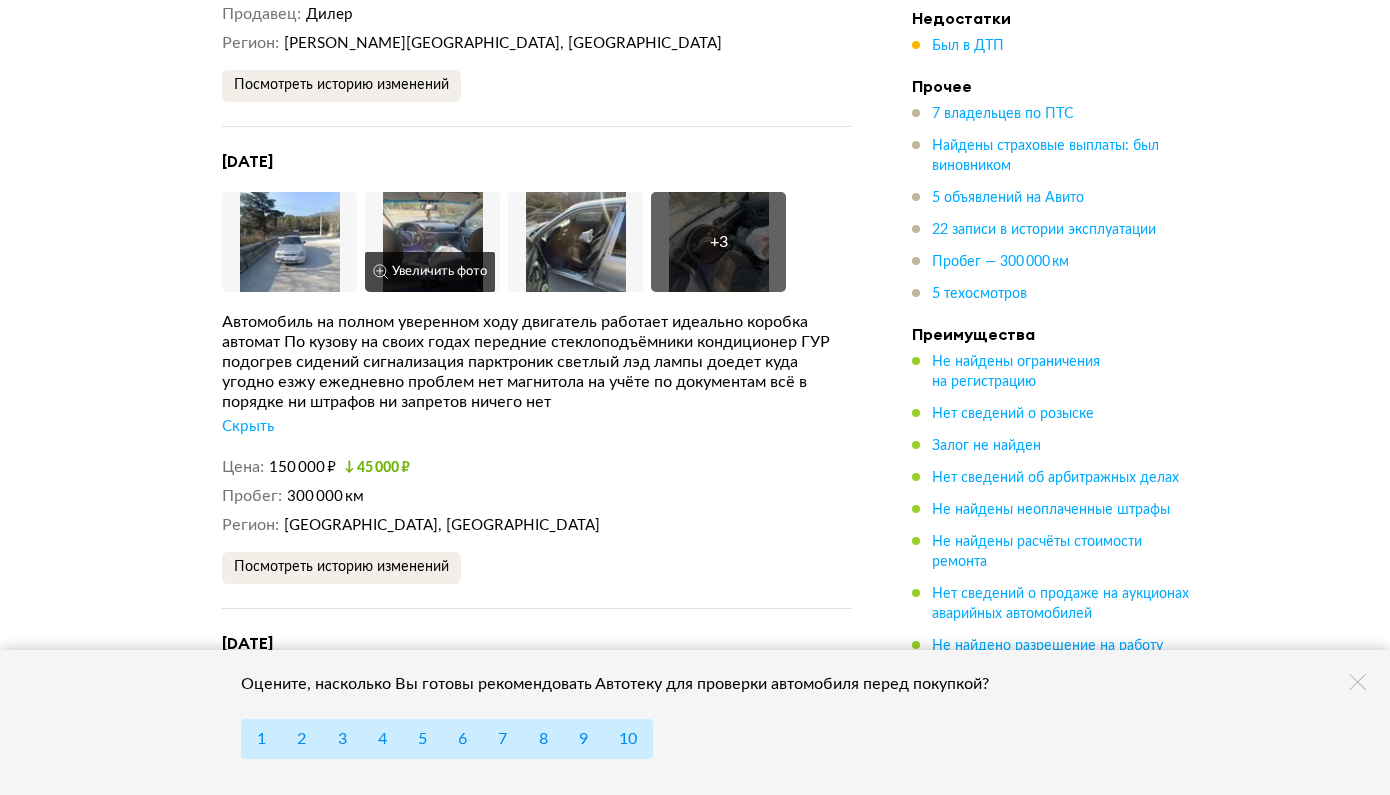 click on "Увеличить фото" at bounding box center [430, 272] 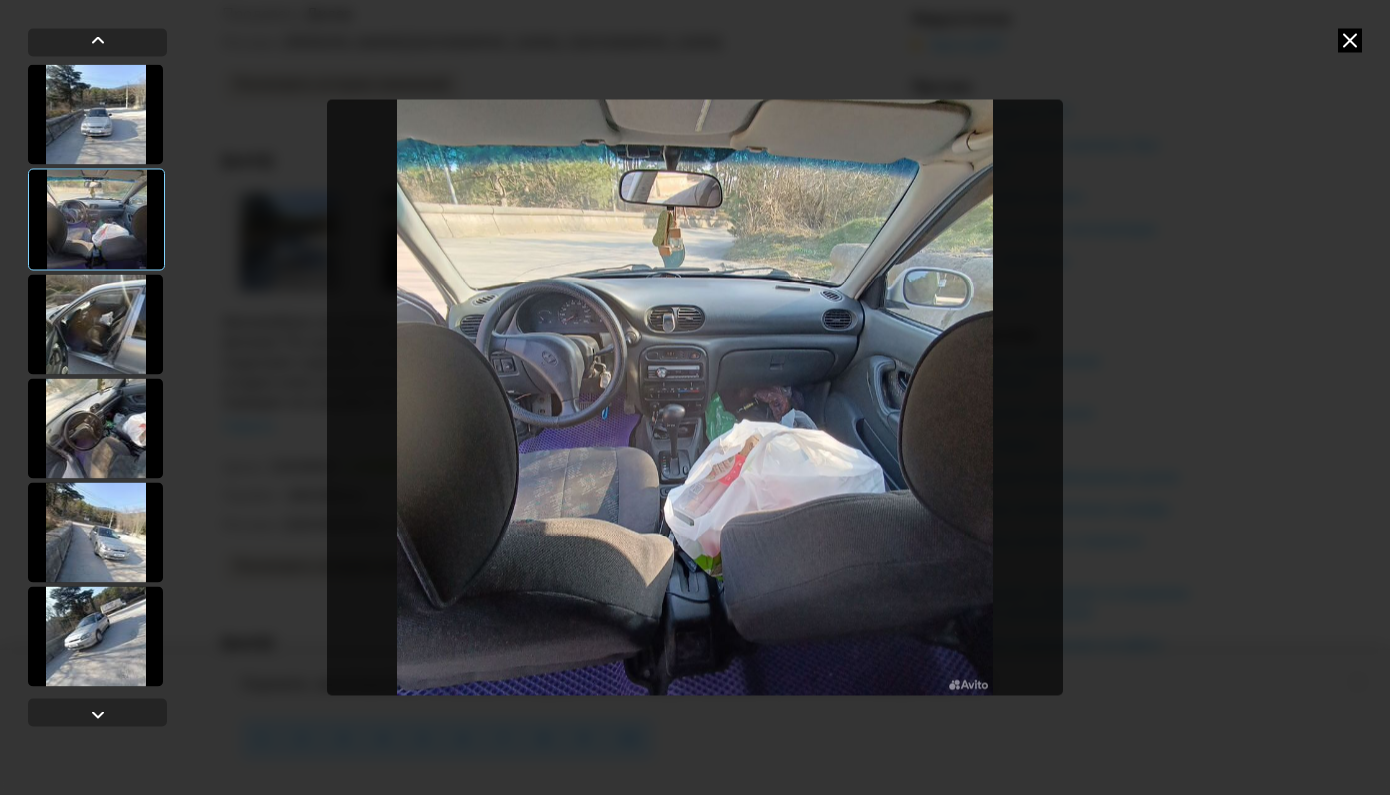click at bounding box center (695, 397) 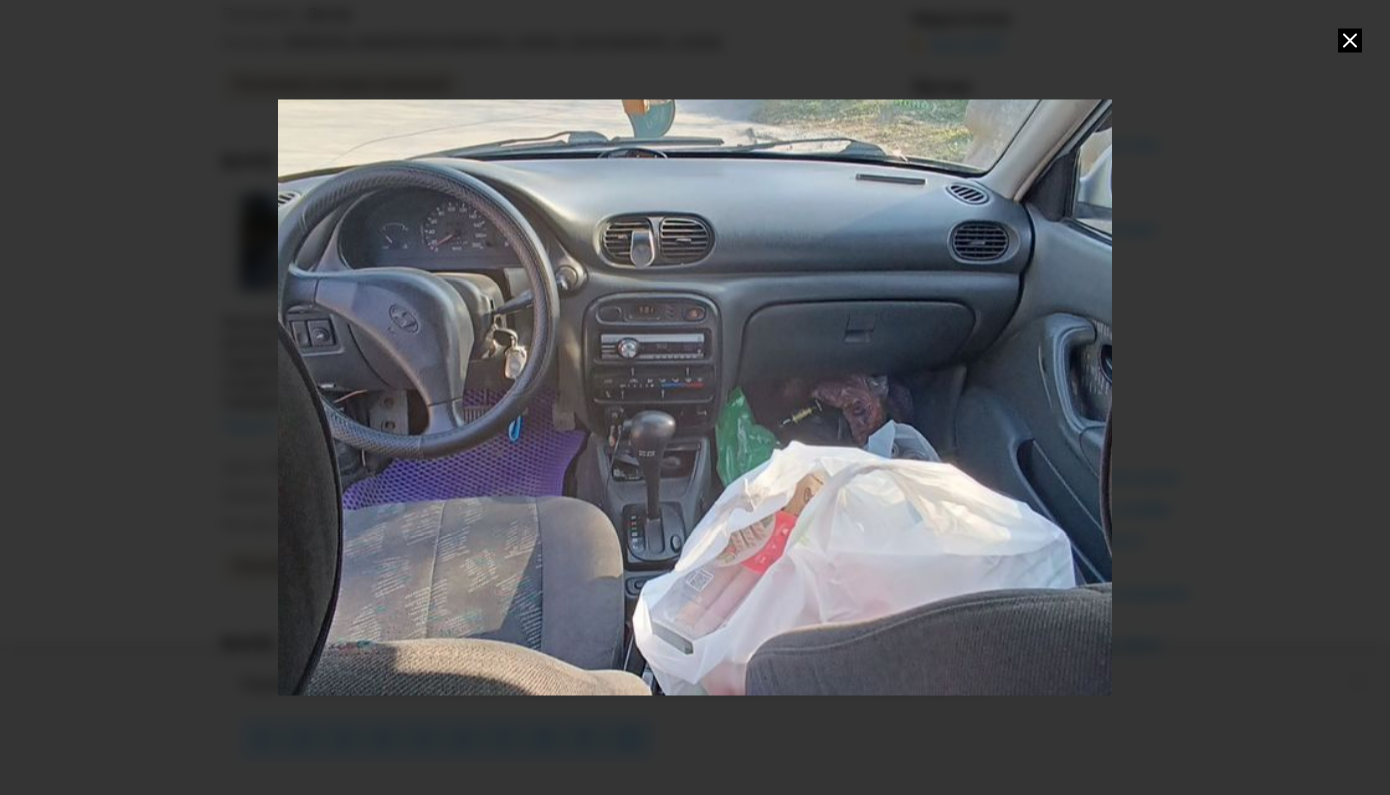 click at bounding box center [695, 397] 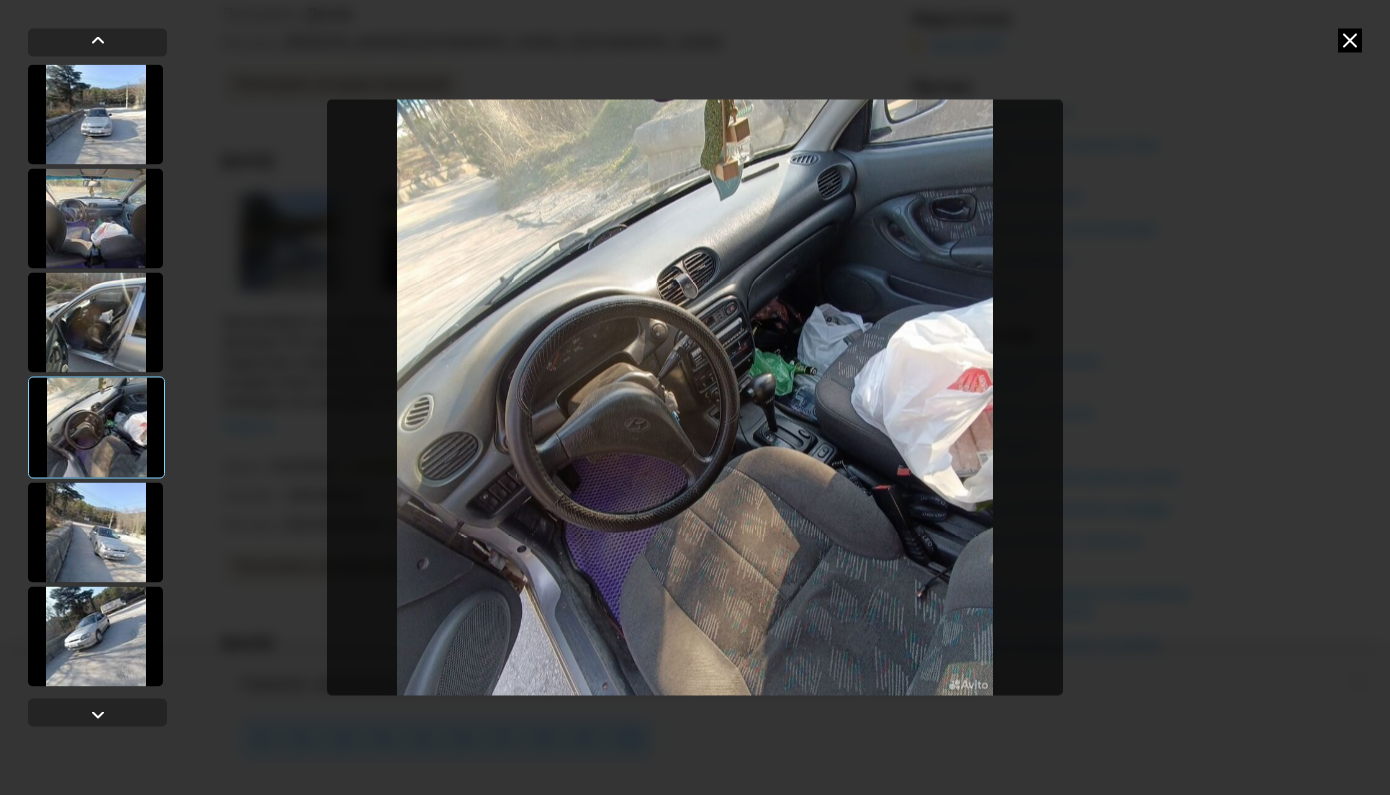 click at bounding box center [1350, 40] 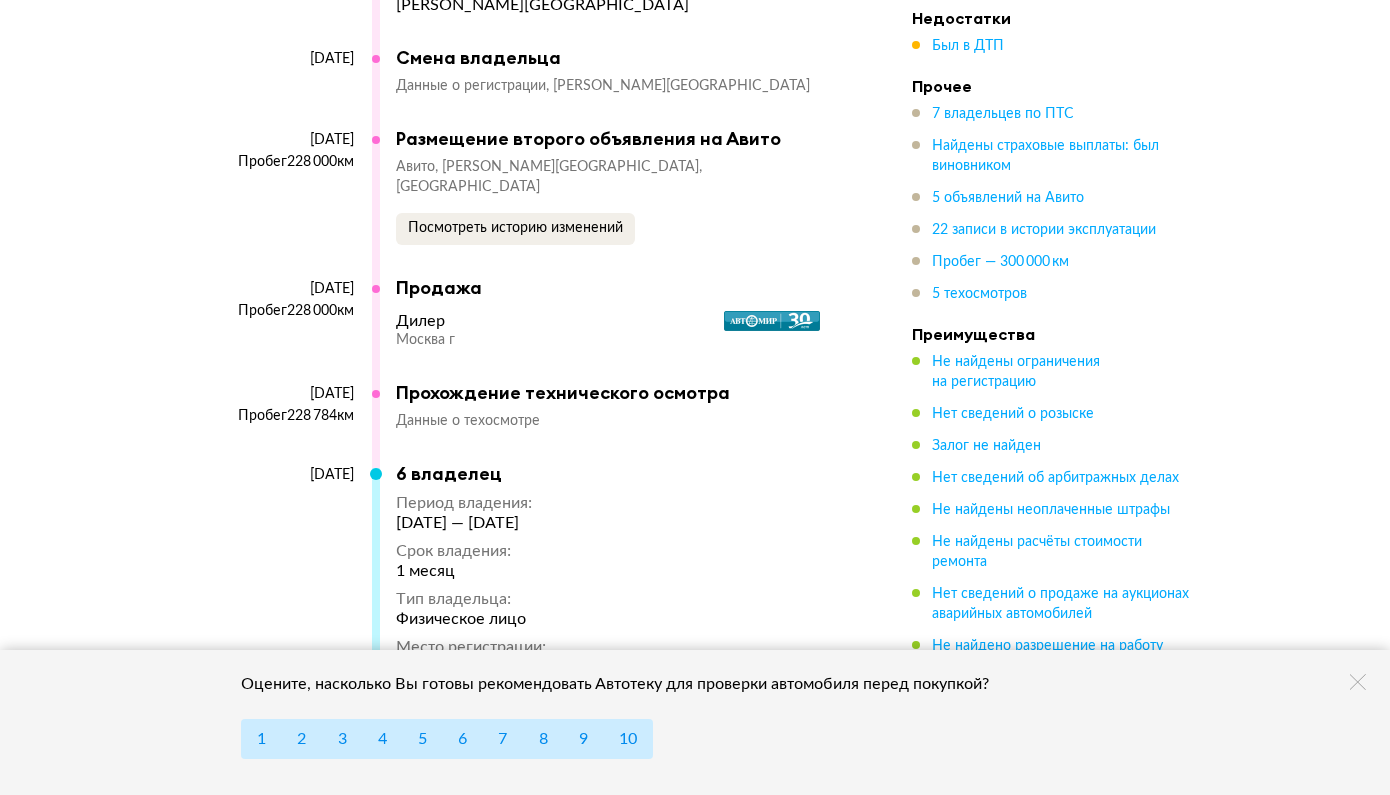 scroll, scrollTop: 11071, scrollLeft: 0, axis: vertical 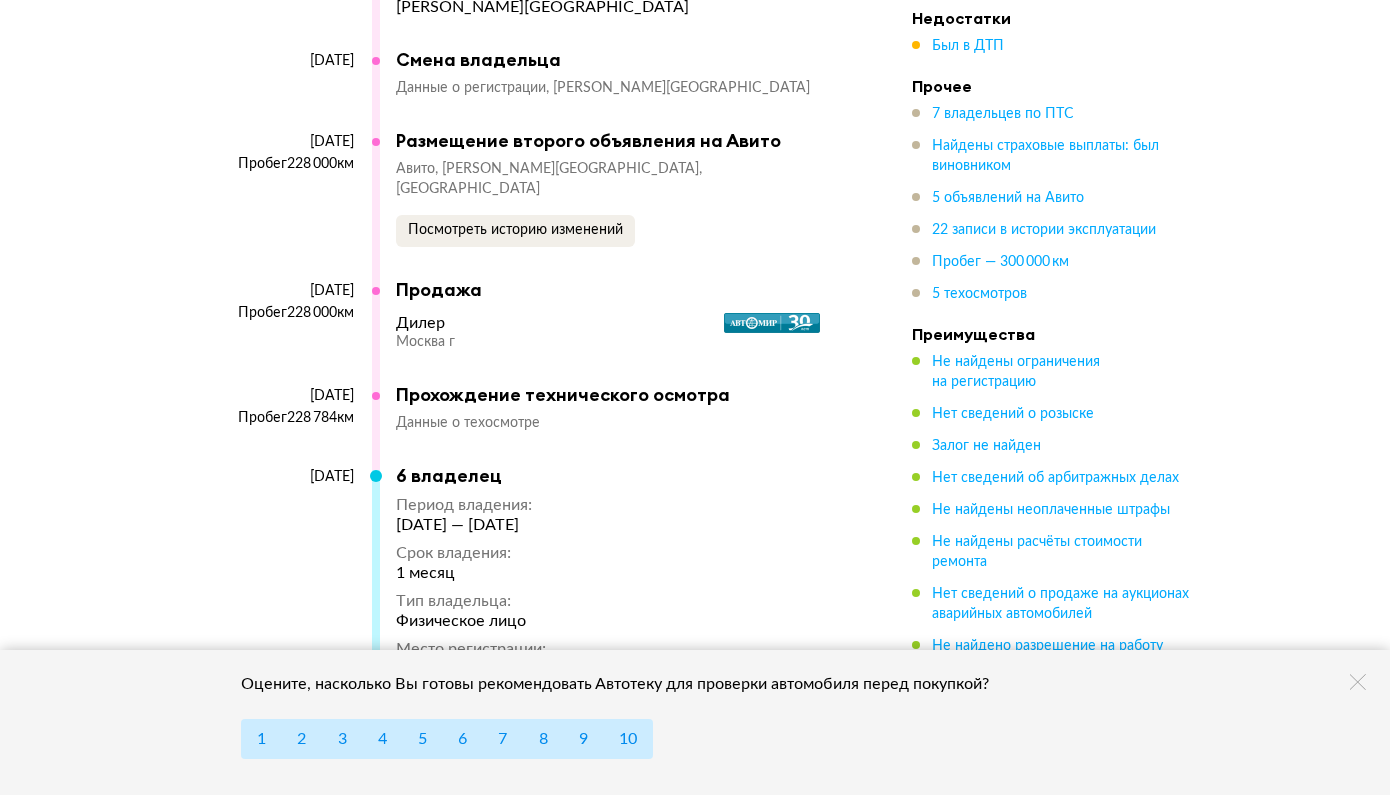 click at bounding box center [772, 323] 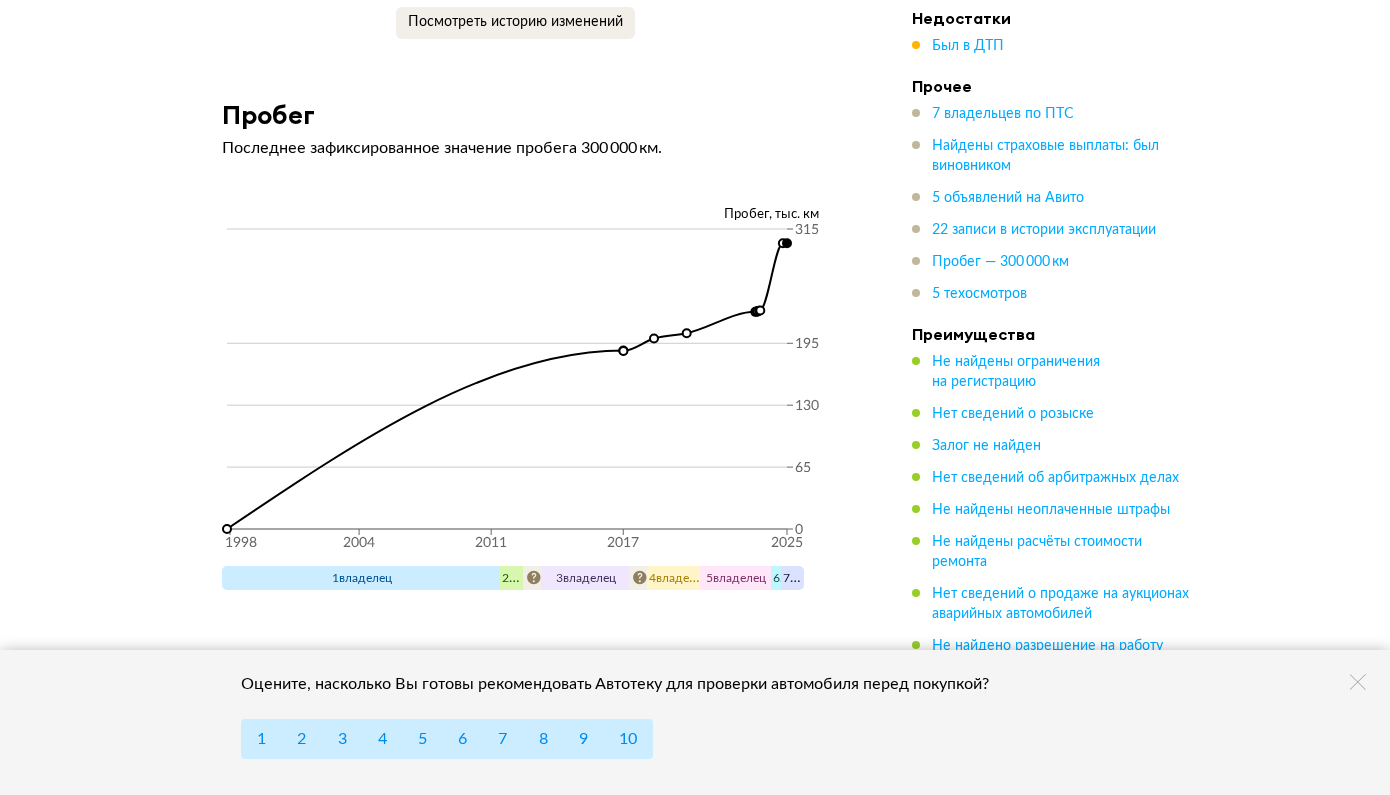 scroll, scrollTop: 12939, scrollLeft: 0, axis: vertical 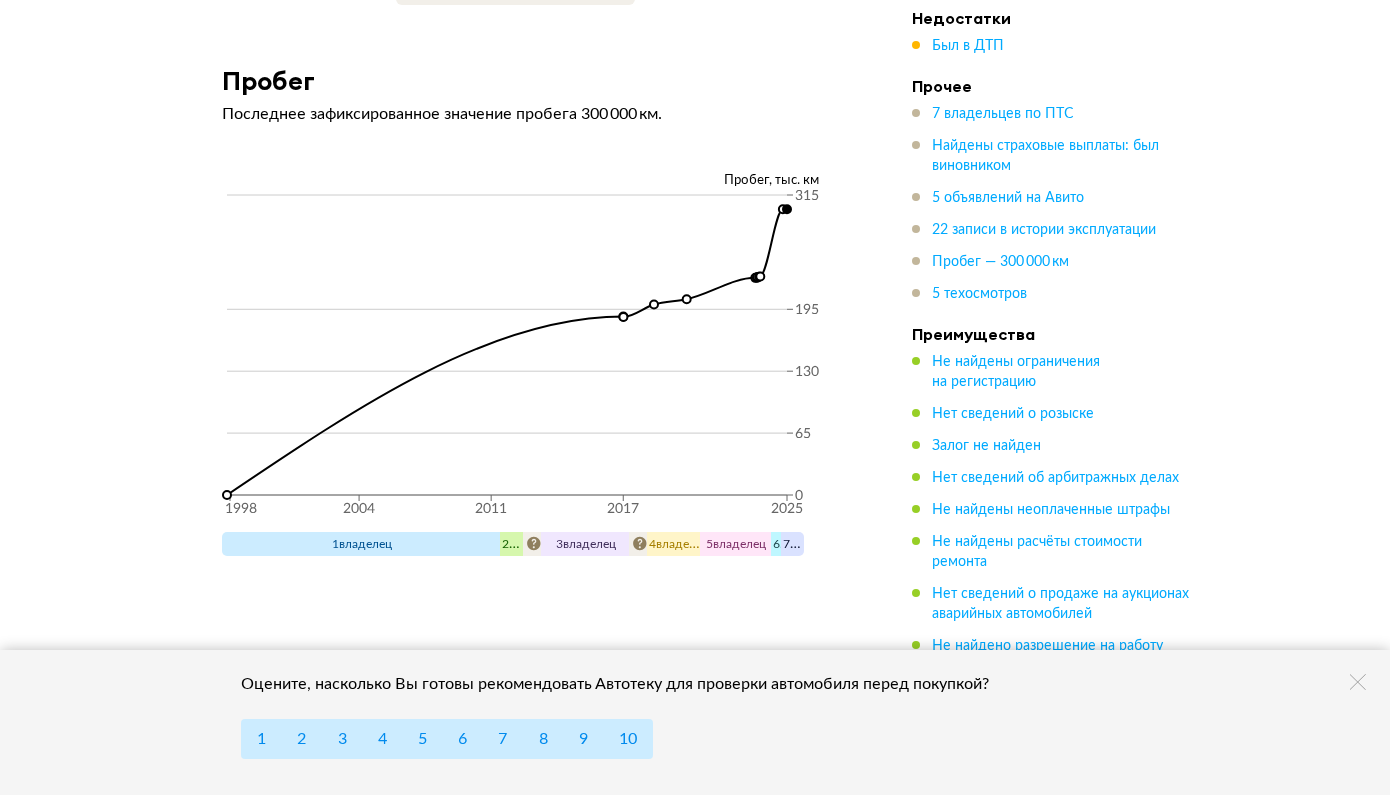 click 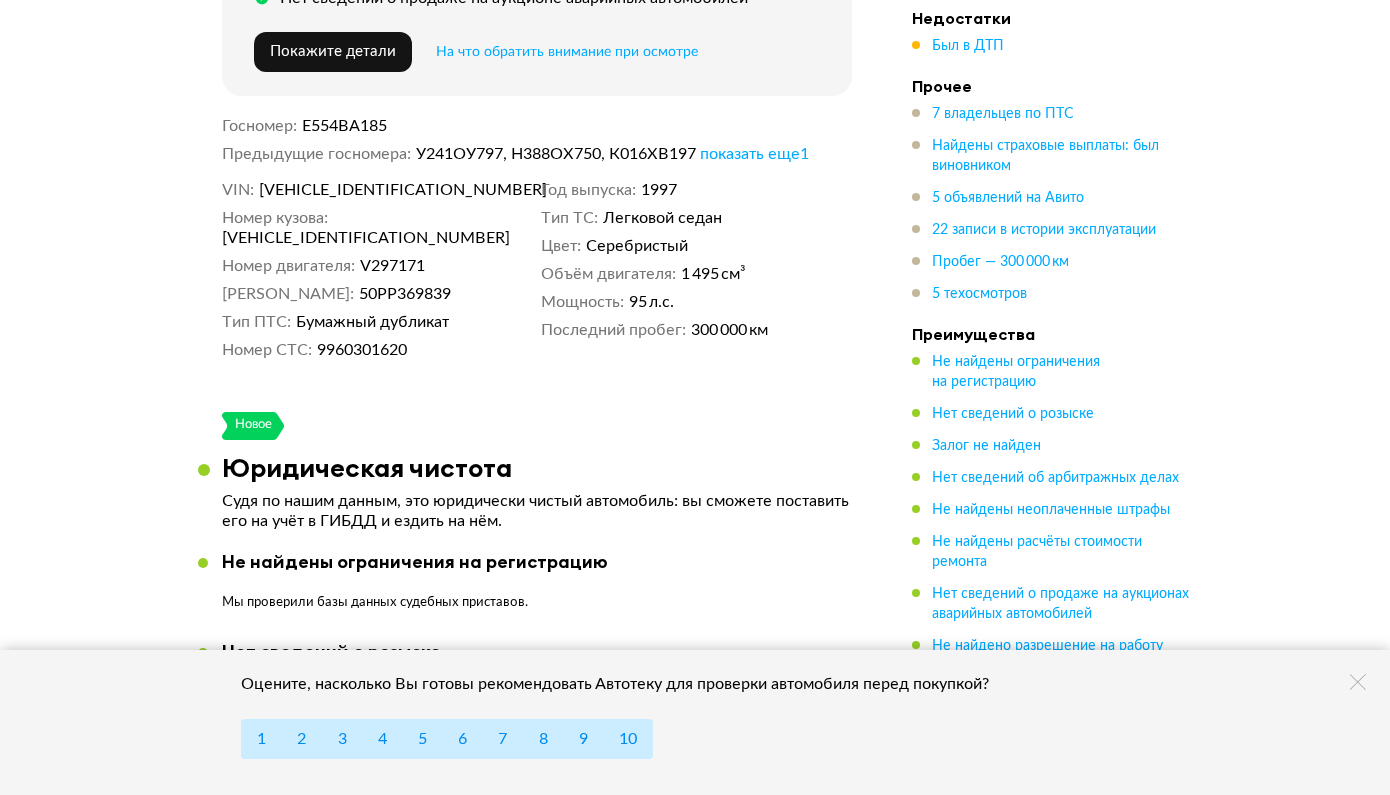 scroll, scrollTop: 1044, scrollLeft: 0, axis: vertical 